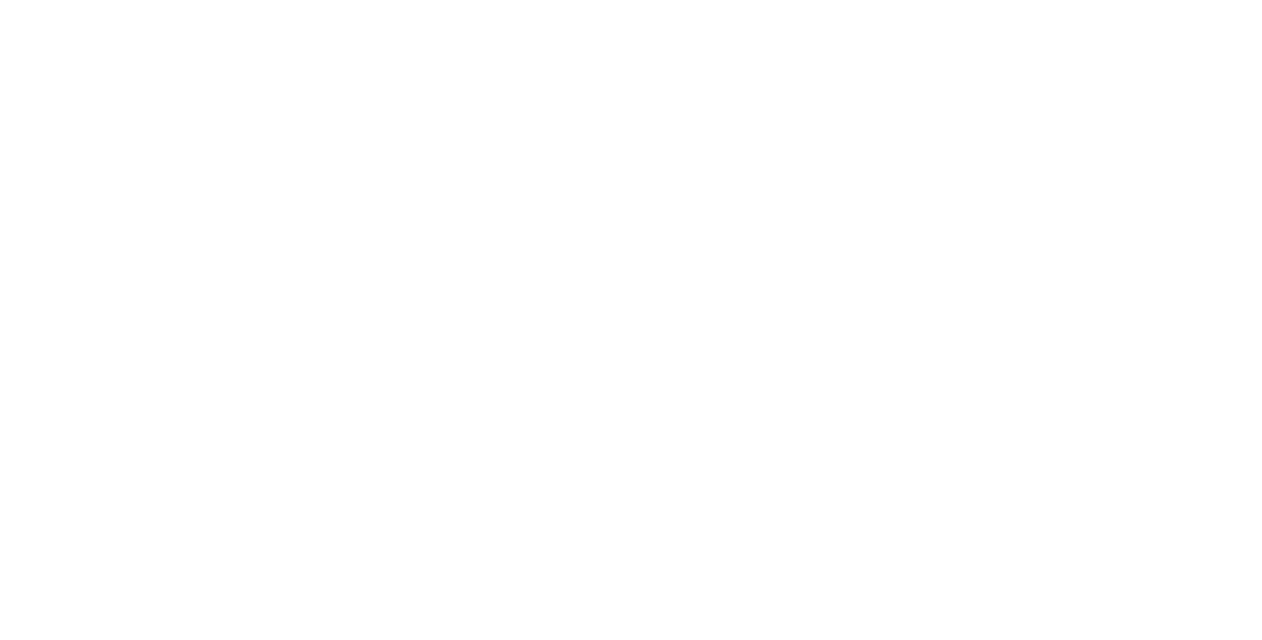 scroll, scrollTop: 0, scrollLeft: 0, axis: both 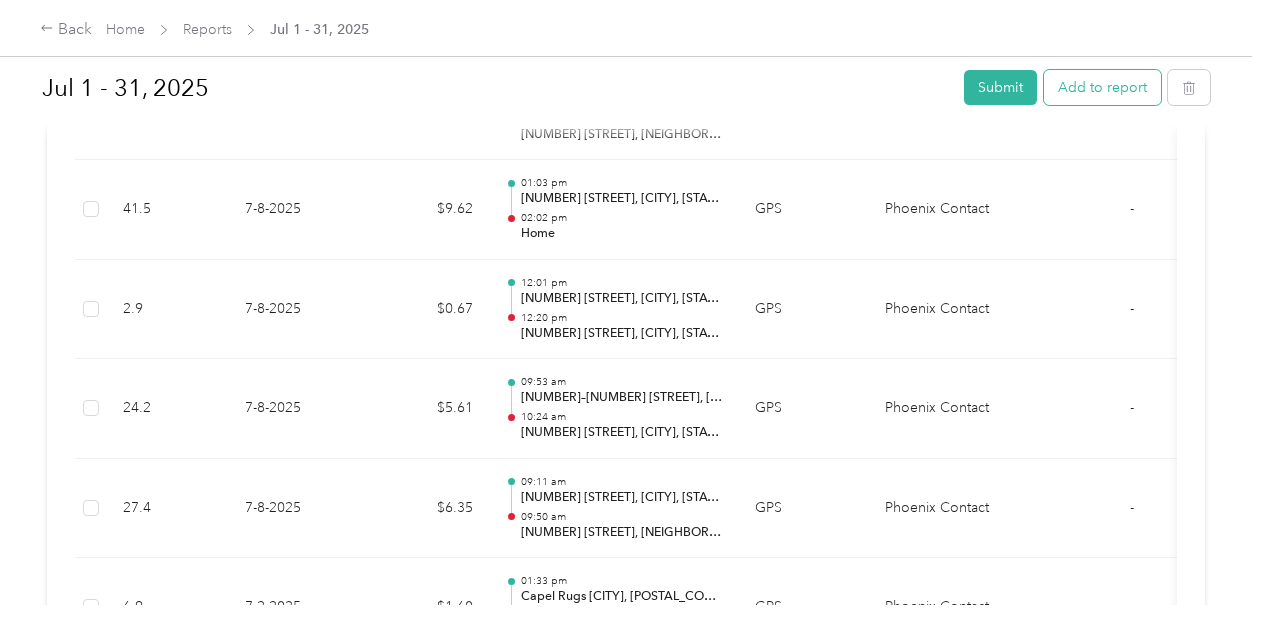click on "Add to report" at bounding box center [1102, 87] 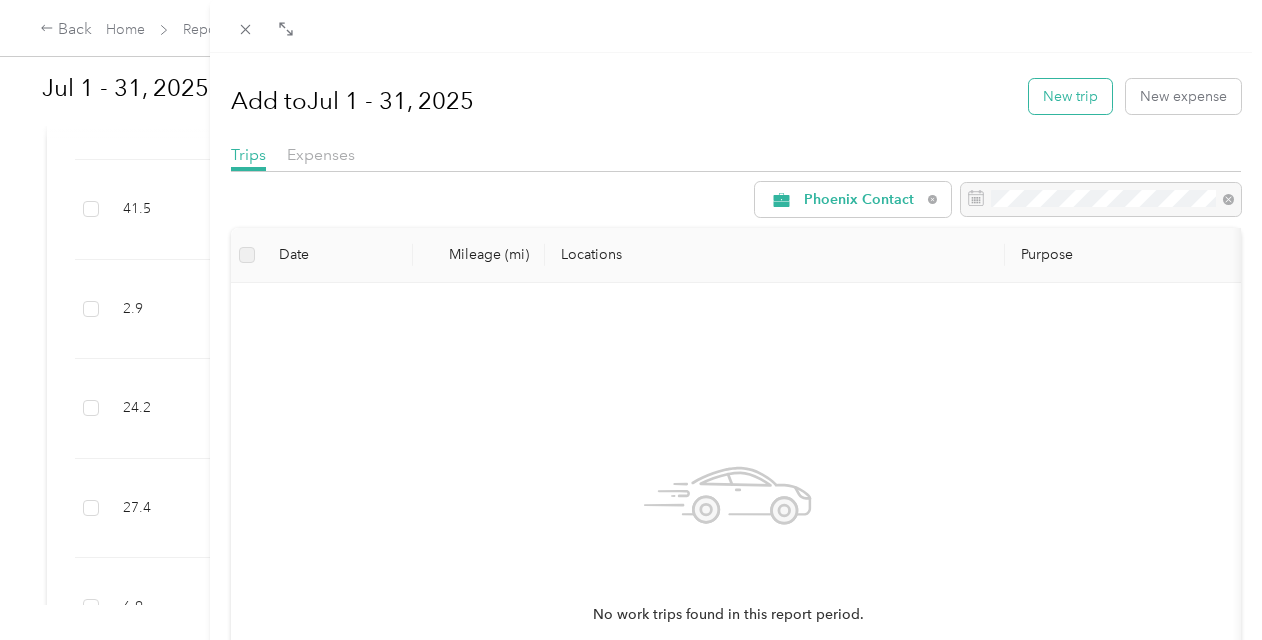 click on "New trip" at bounding box center (1070, 96) 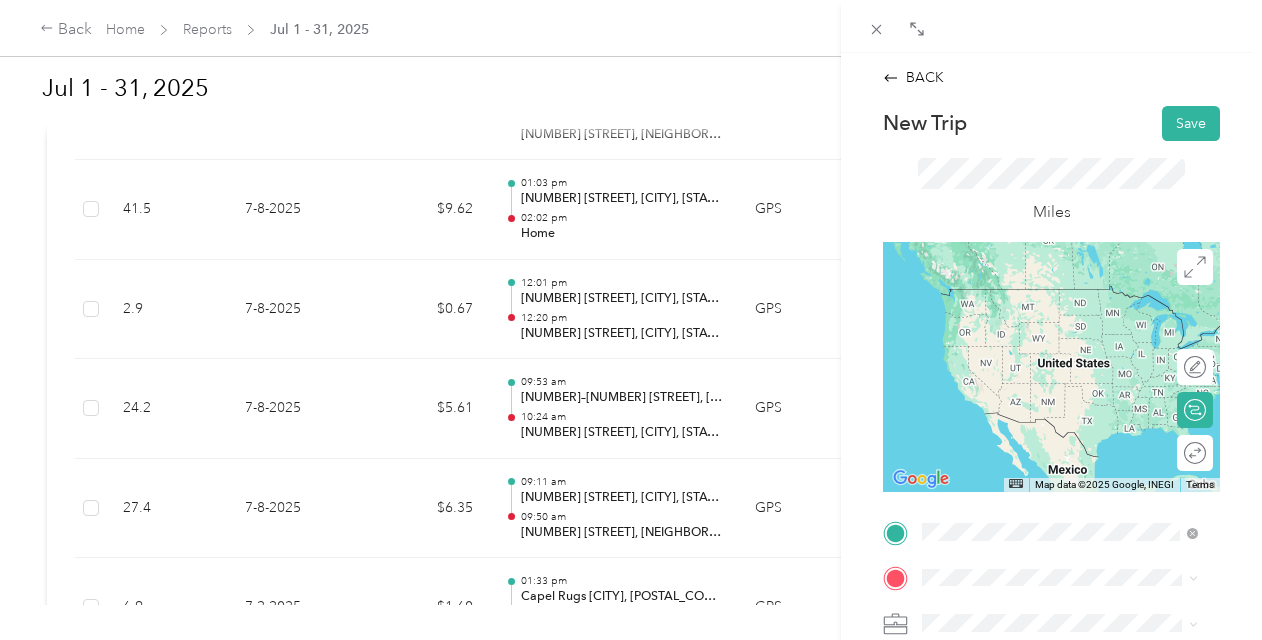 click on "Home [NUMBER] [STREET], [CITY], [STATE], [COUNTRY] , [POSTAL_CODE], [CITY], [STATE], [COUNTRY]" at bounding box center (1075, 339) 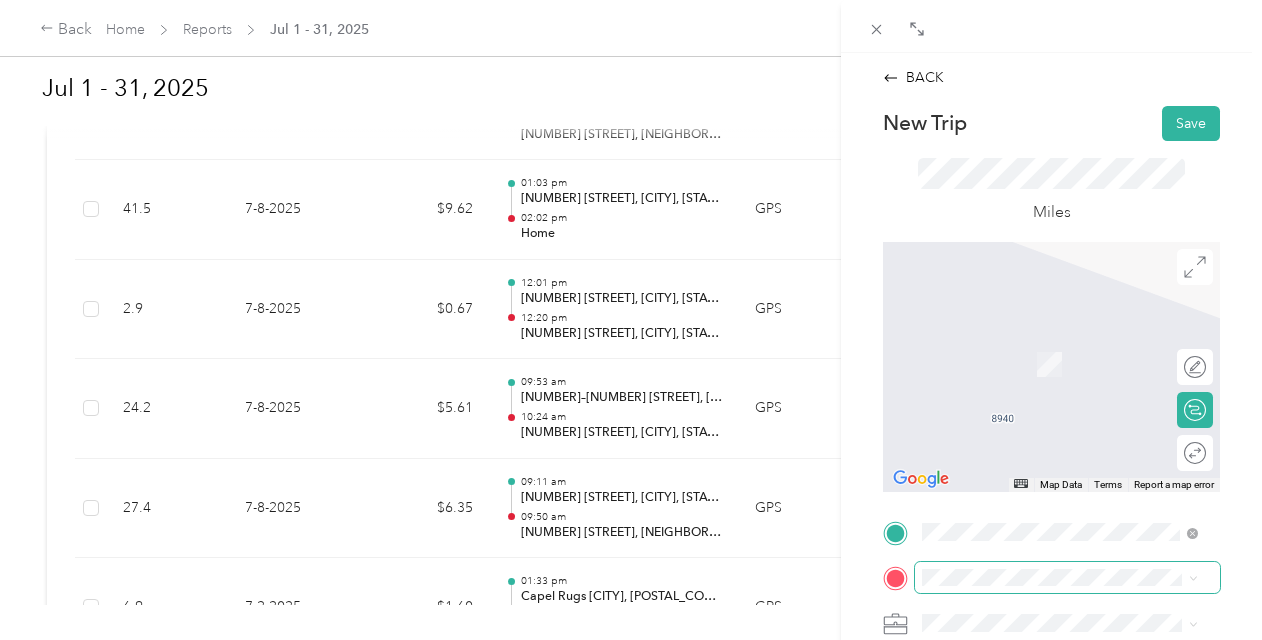 click at bounding box center (1067, 578) 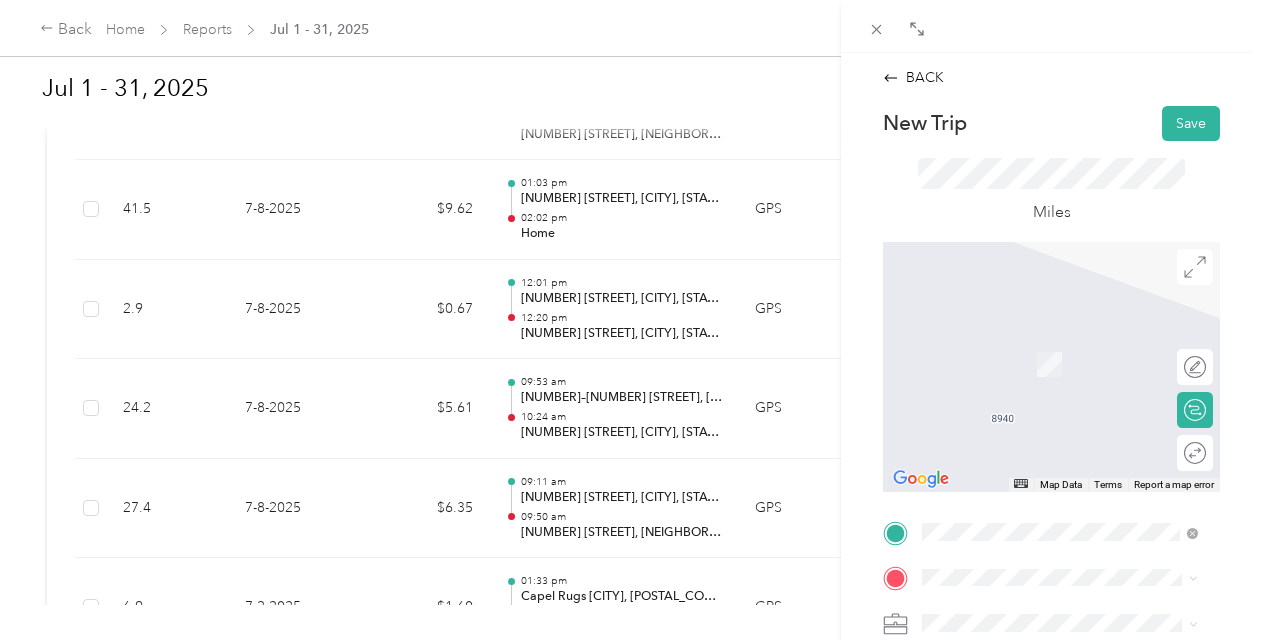 click on "[NUMBER] [STREET]
[CITY], [STATE] [POSTAL_CODE], [COUNTRY]" at bounding box center [1075, 438] 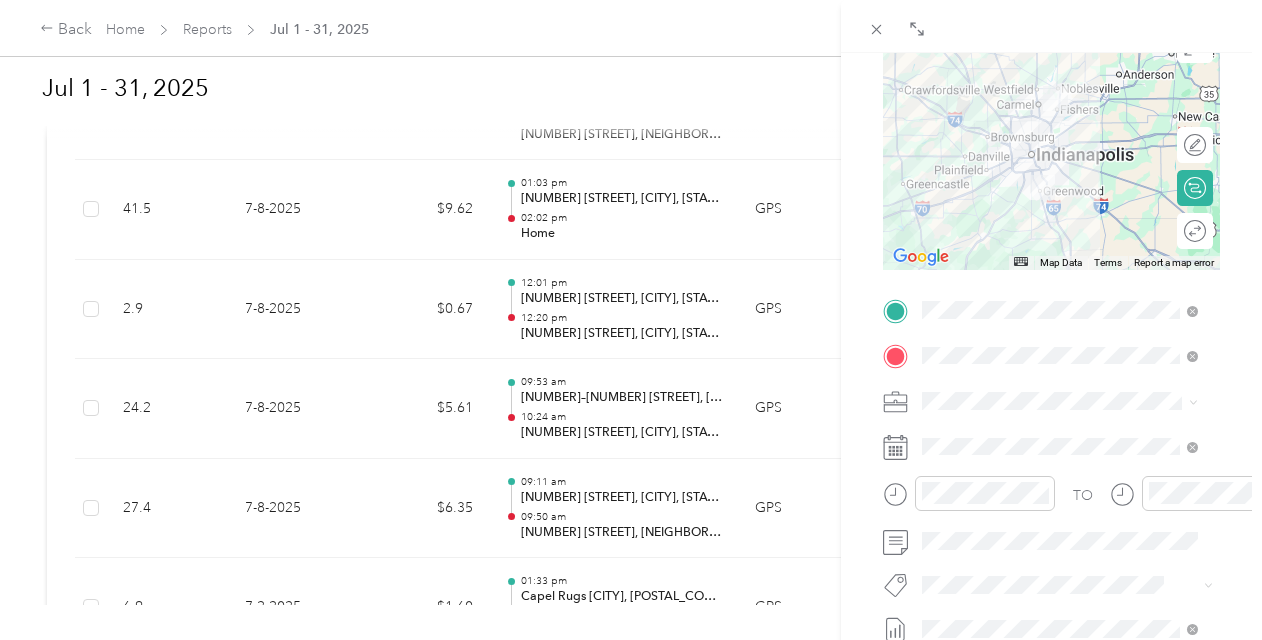 scroll, scrollTop: 224, scrollLeft: 0, axis: vertical 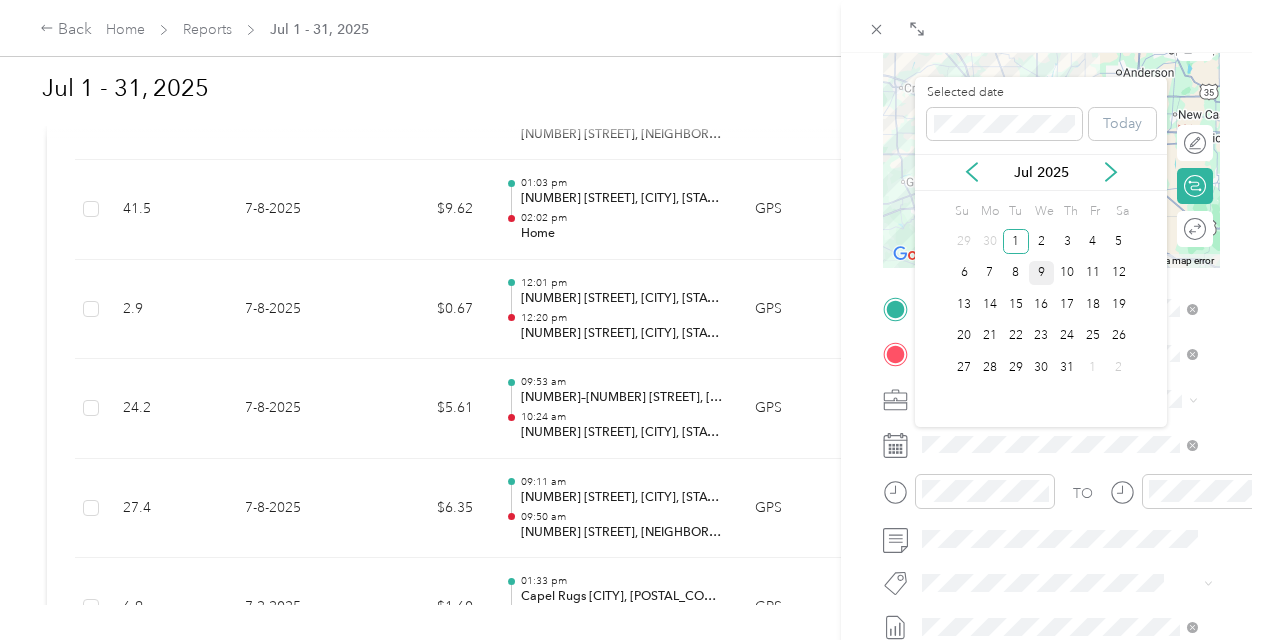 click on "9" at bounding box center (1042, 273) 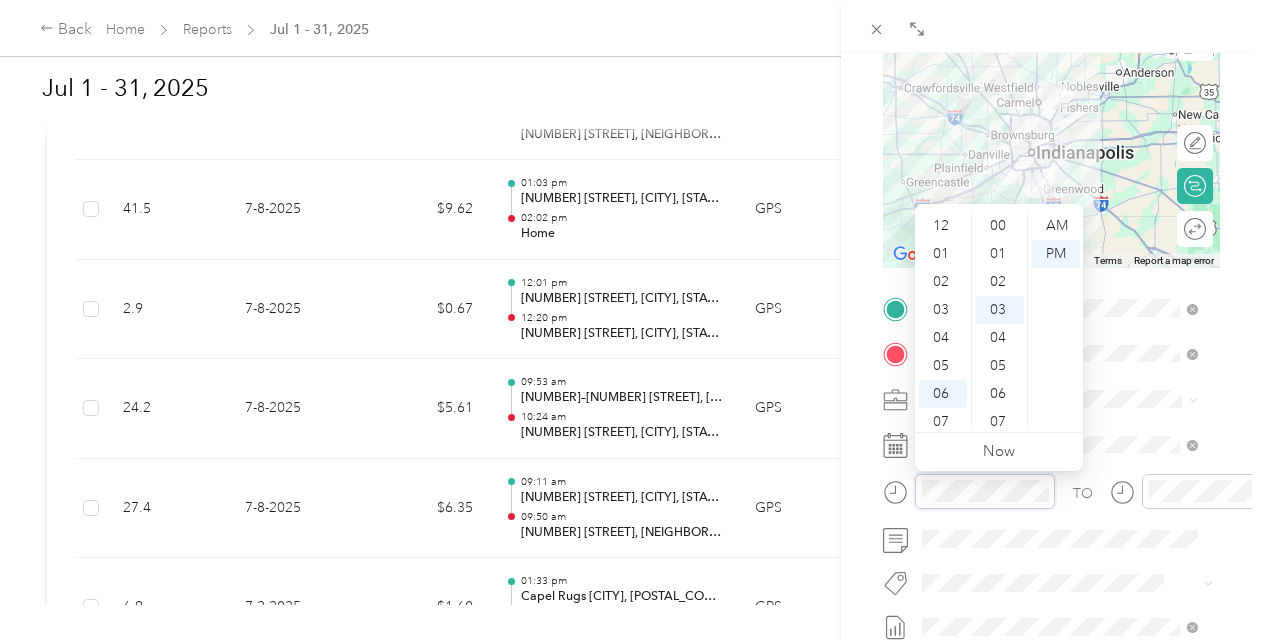 scroll, scrollTop: 84, scrollLeft: 0, axis: vertical 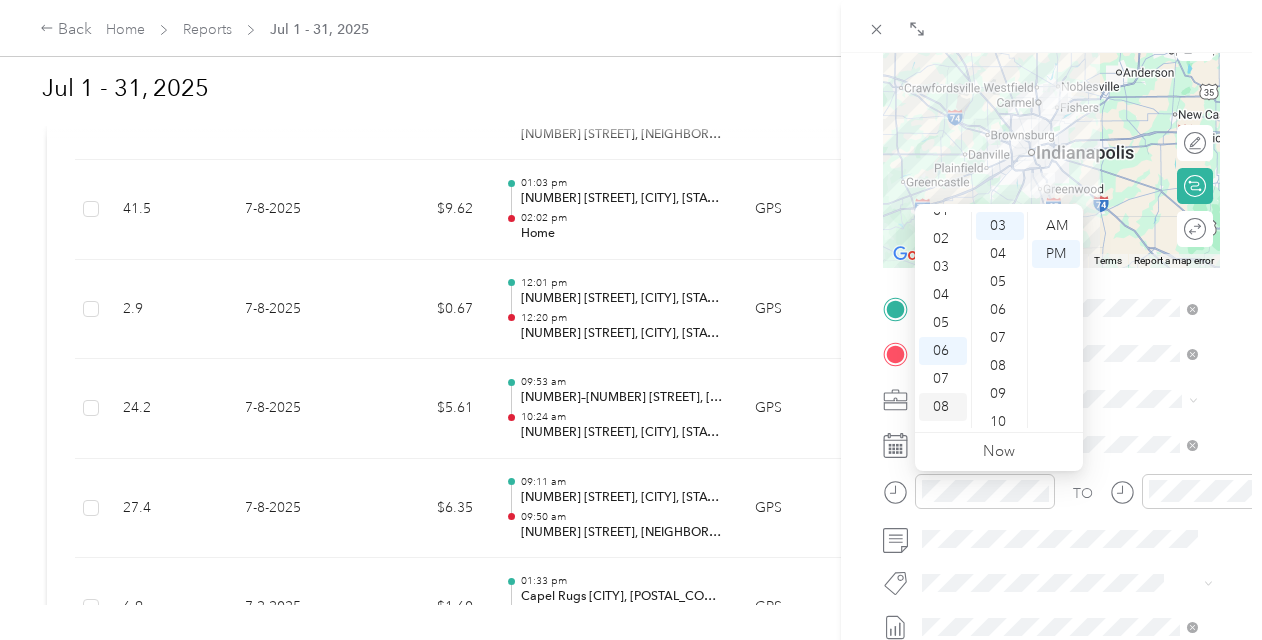 click on "08" at bounding box center (943, 407) 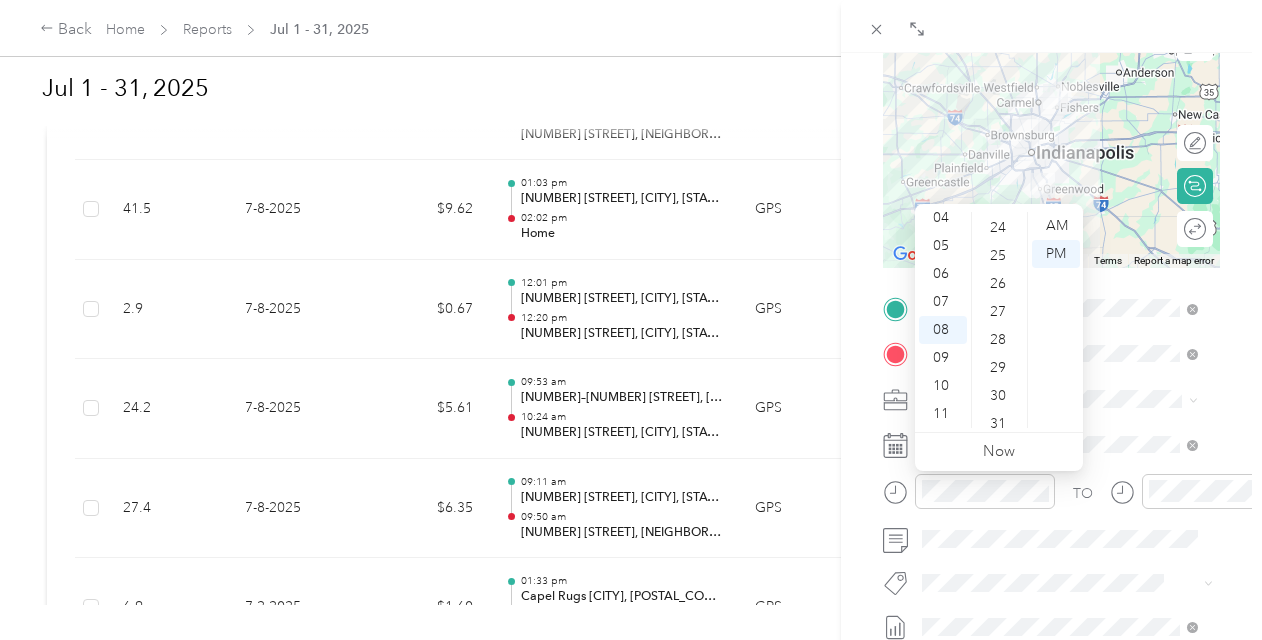 scroll, scrollTop: 676, scrollLeft: 0, axis: vertical 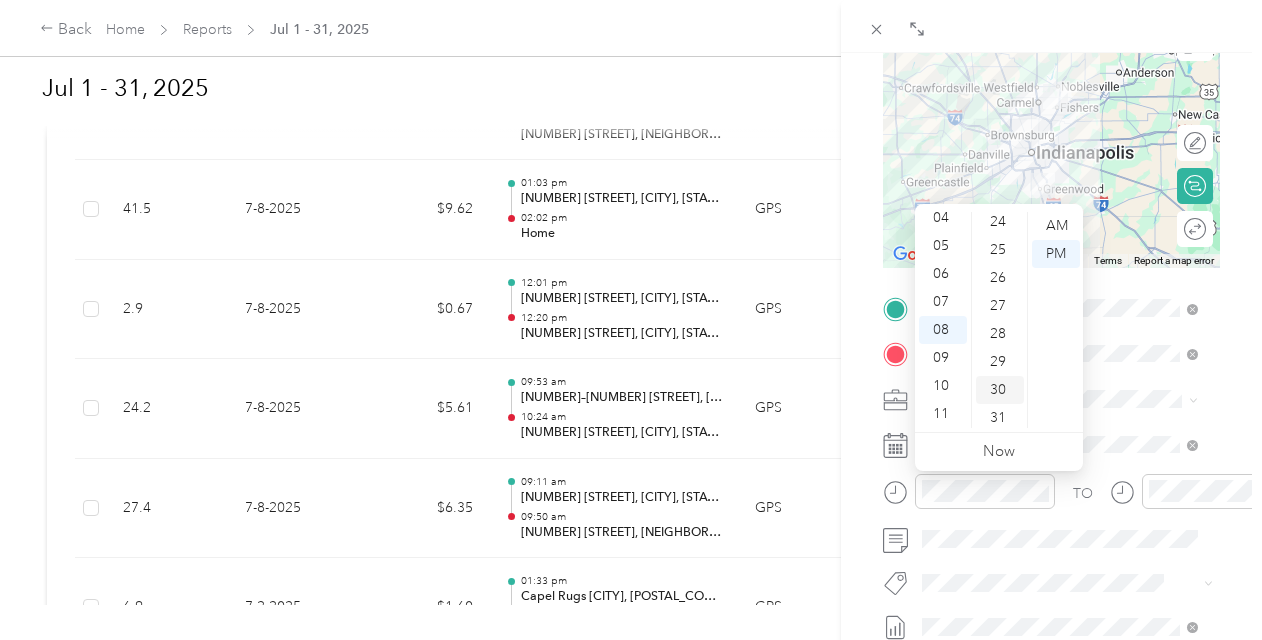 click on "30" at bounding box center [1000, 390] 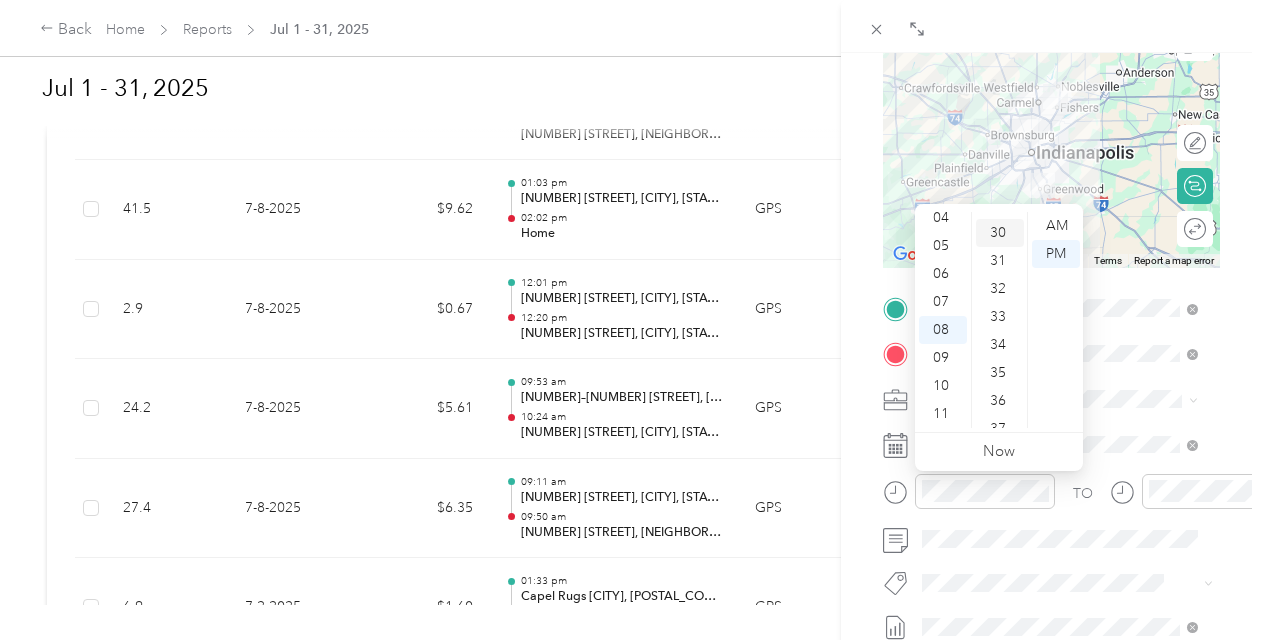 scroll, scrollTop: 840, scrollLeft: 0, axis: vertical 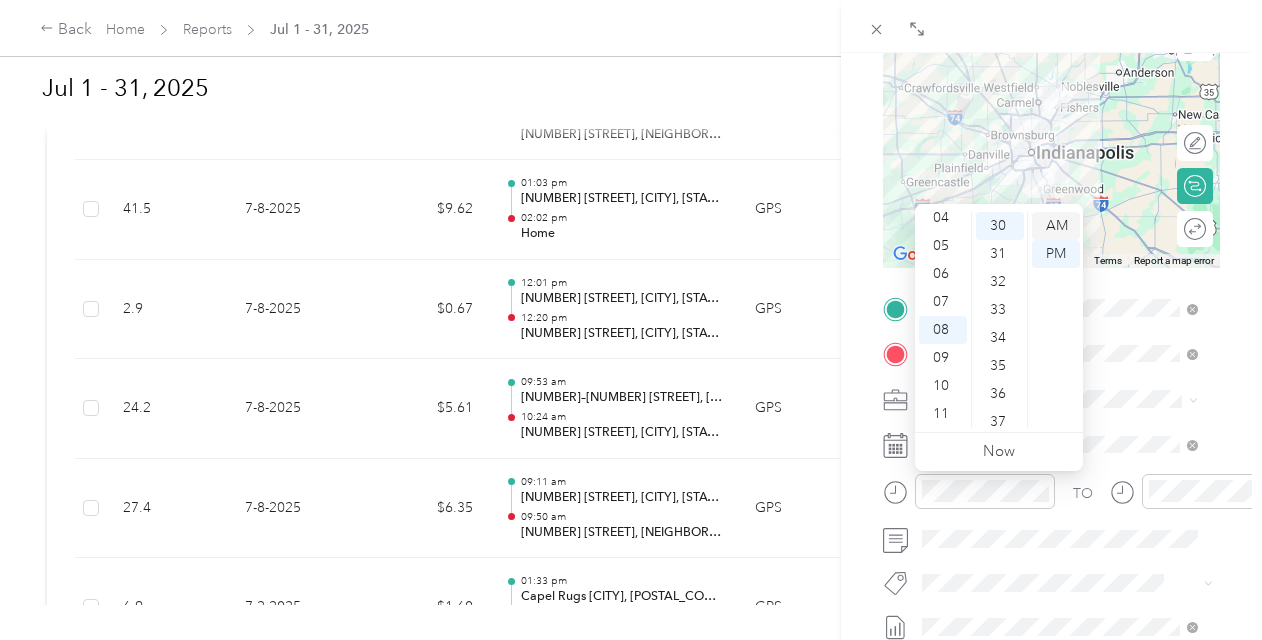click on "AM" at bounding box center (1056, 226) 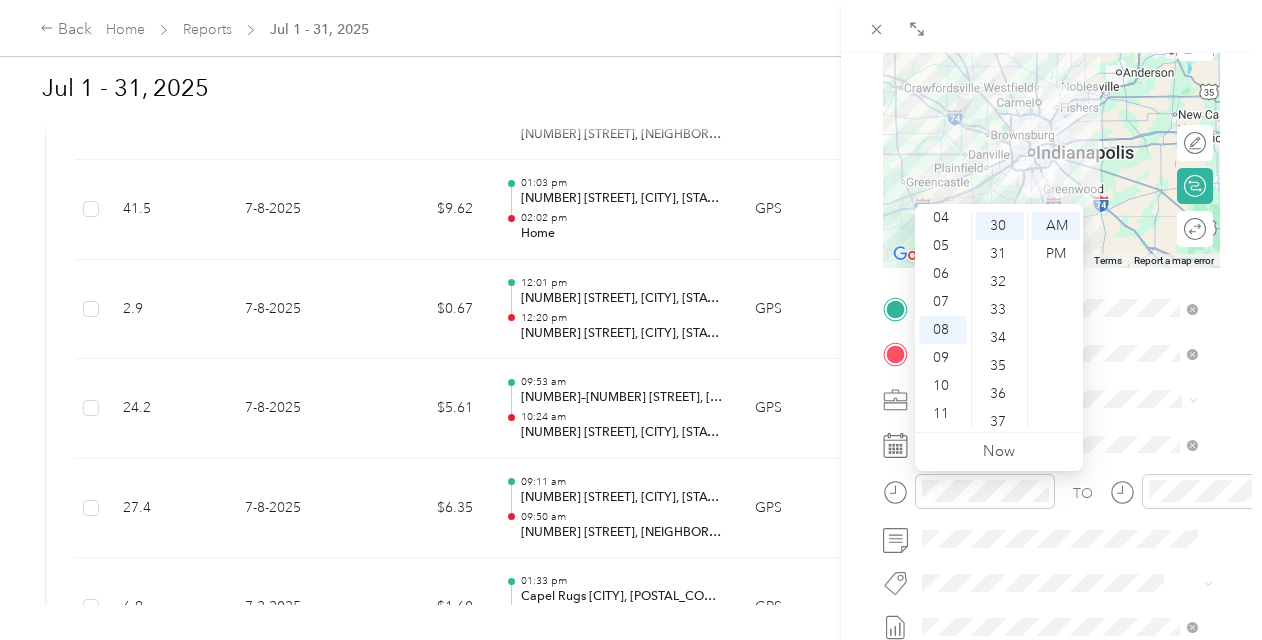 click on "BACK New Trip Save This trip cannot be edited because it is either under review, approved, or paid. Contact your Team Manager to edit it. Miles ← Move left → Move right ↑ Move up ↓ Move down + Zoom in - Zoom out Home Jump left by 75% End Jump right by 75% Page Up Jump up by 75% Page Down Jump down by 75% Map Data Map data ©2025 Google Map data ©2025 Google 20 km  Click to toggle between metric and imperial units Terms Report a map error Edit route Calculate route Round trip TO Add photo" at bounding box center (1051, 373) 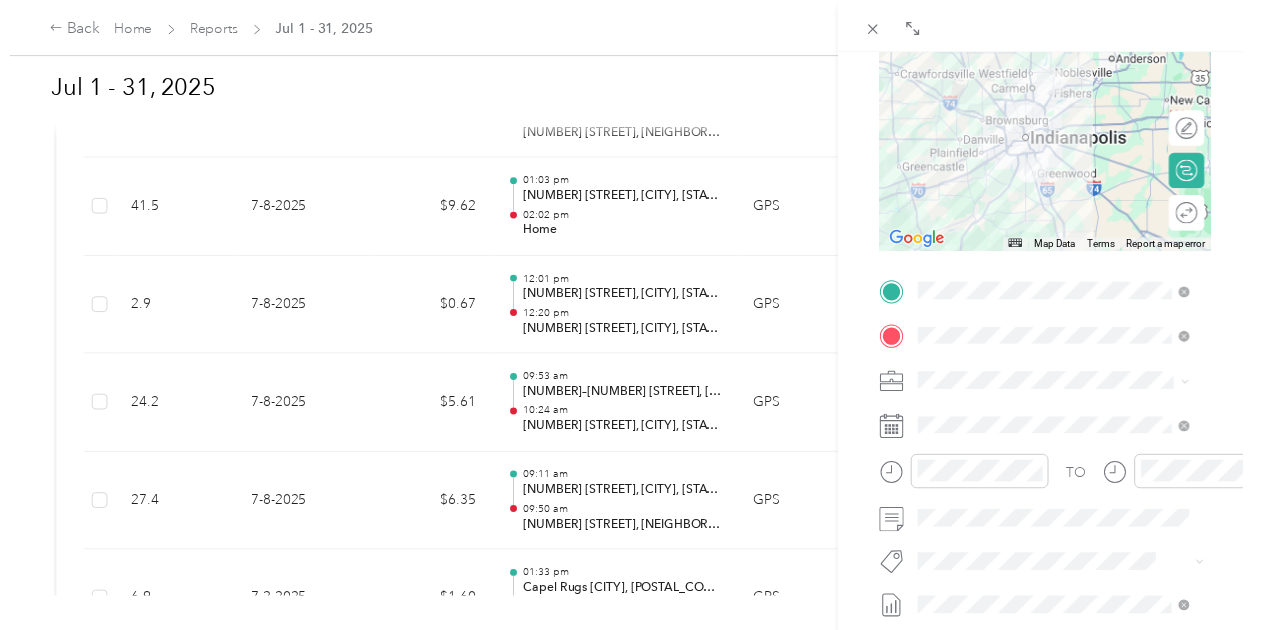 scroll, scrollTop: 240, scrollLeft: 0, axis: vertical 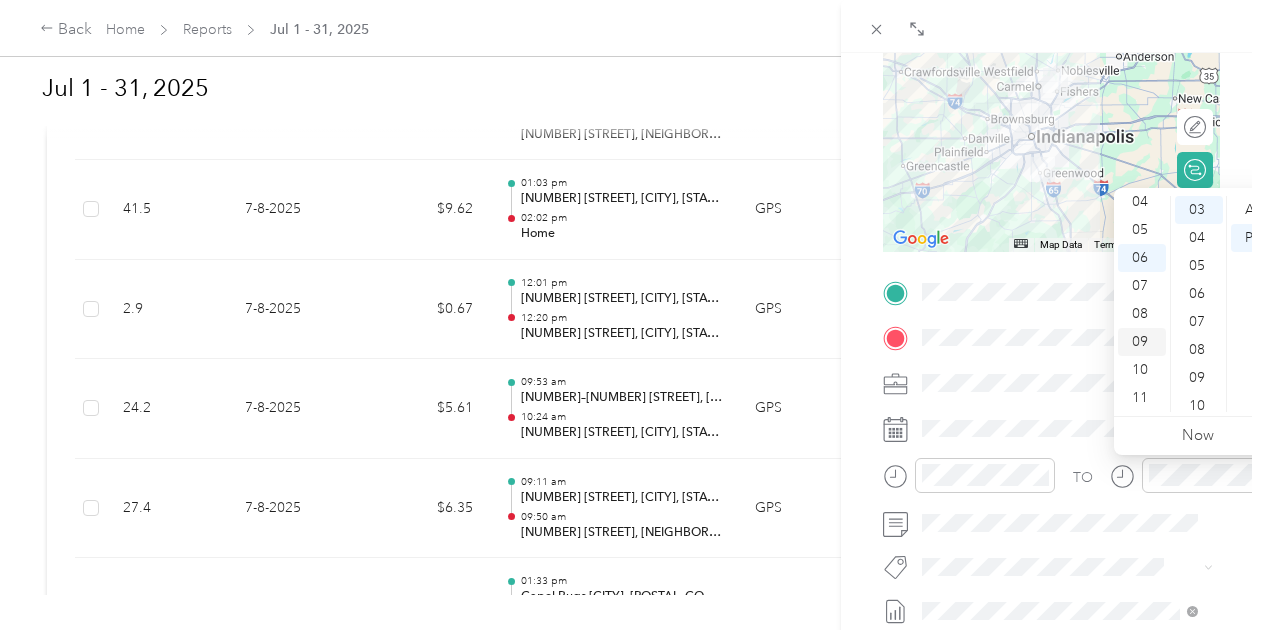 click on "09" at bounding box center [1142, 342] 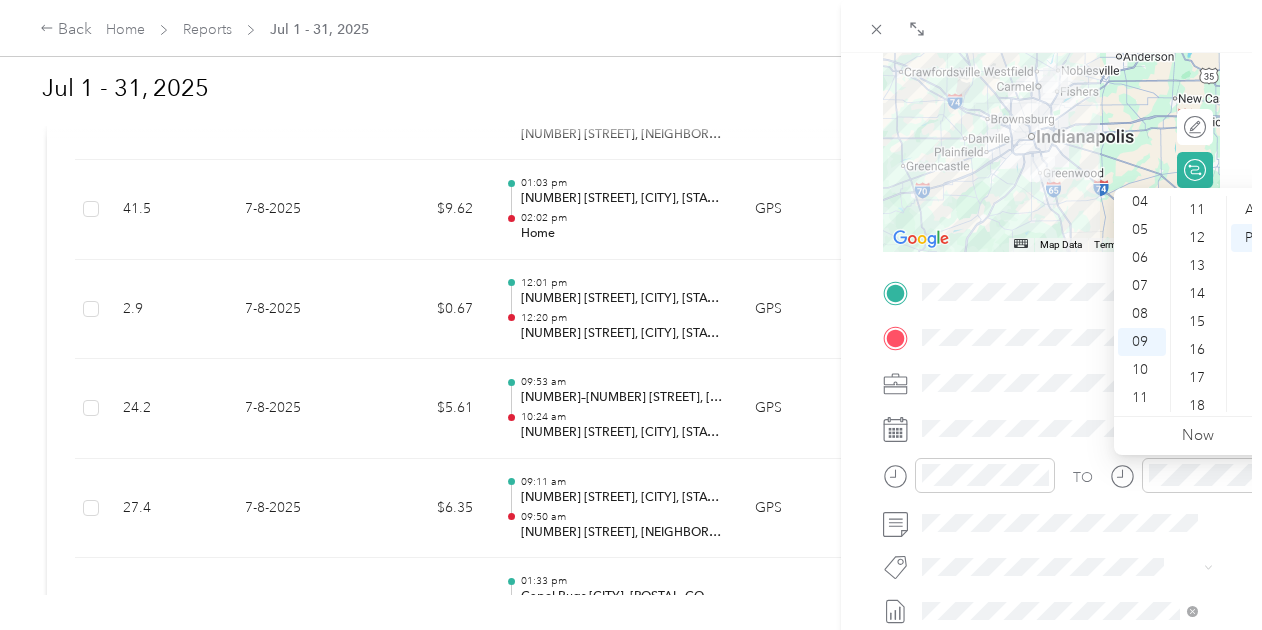 scroll, scrollTop: 302, scrollLeft: 0, axis: vertical 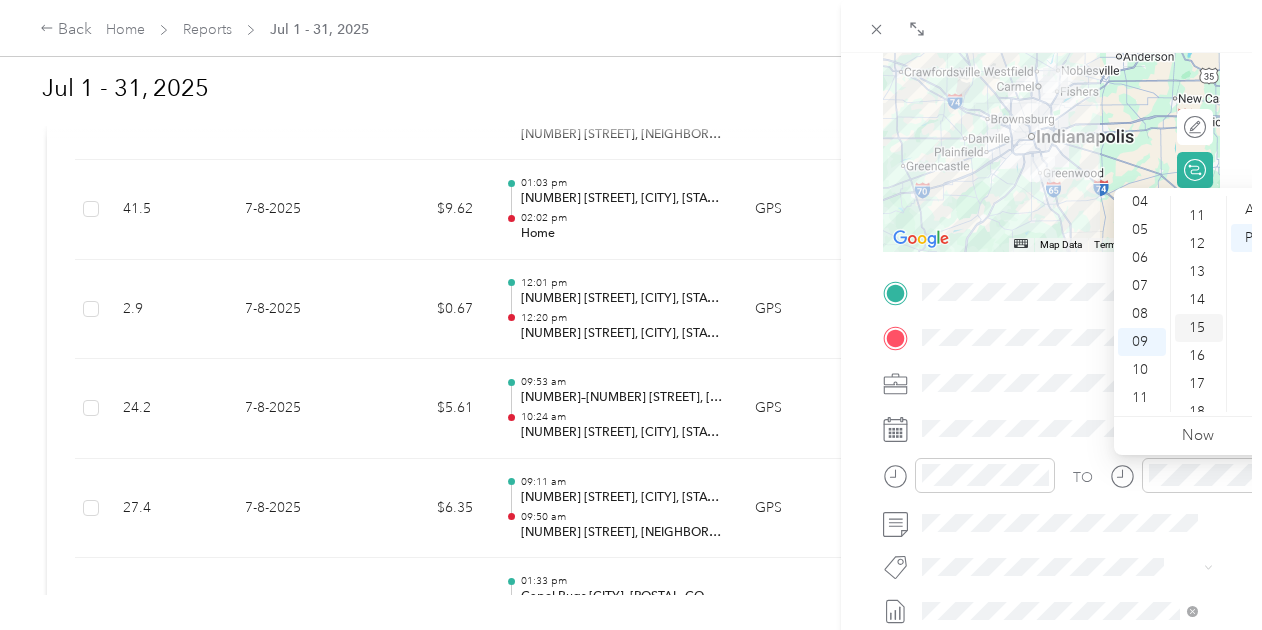 click on "15" at bounding box center (1199, 328) 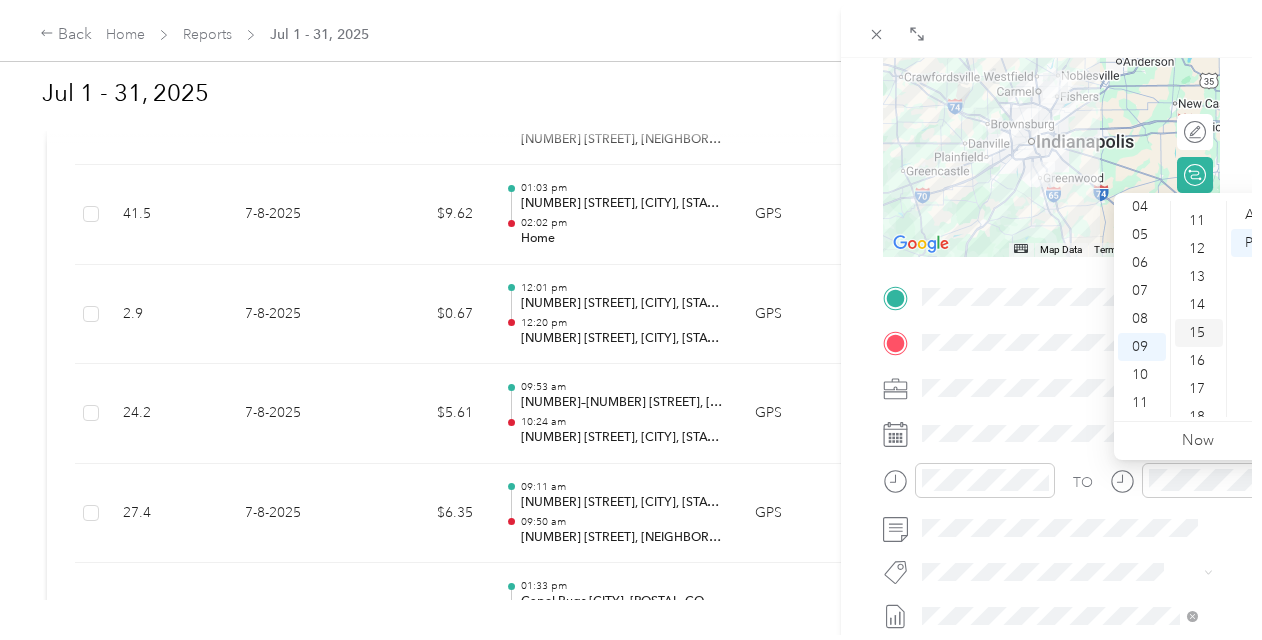 scroll, scrollTop: 420, scrollLeft: 0, axis: vertical 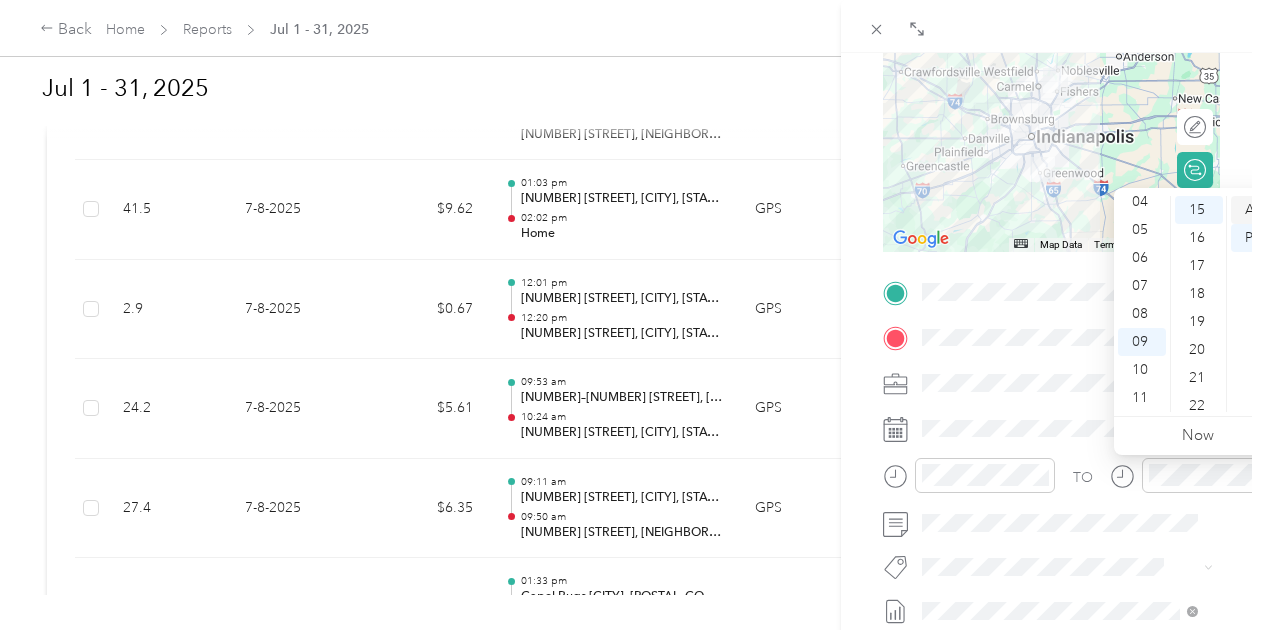click on "AM" at bounding box center [1255, 210] 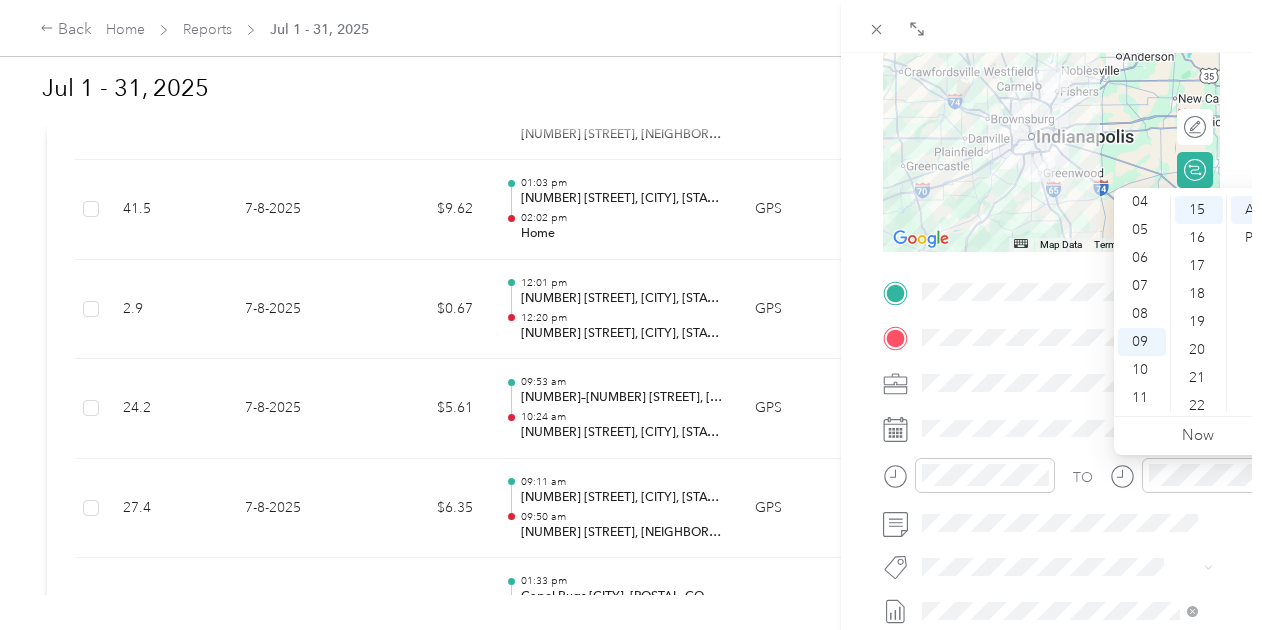 click on "New Trip Save This trip cannot be edited because it is either under review, approved, or paid. Contact your Team Manager to edit it. Miles ← Move left → Move right ↑ Move up ↓ Move down + Zoom in - Zoom out Home Jump left by 75% End Jump right by 75% Page Up Jump up by 75% Page Down Jump down by 75% Map Data Map data ©2025 Google Map data ©2025 Google 20 km  Click to toggle between metric and imperial units Terms Report a map error Edit route Calculate route Round trip TO Add photo" at bounding box center [1051, 313] 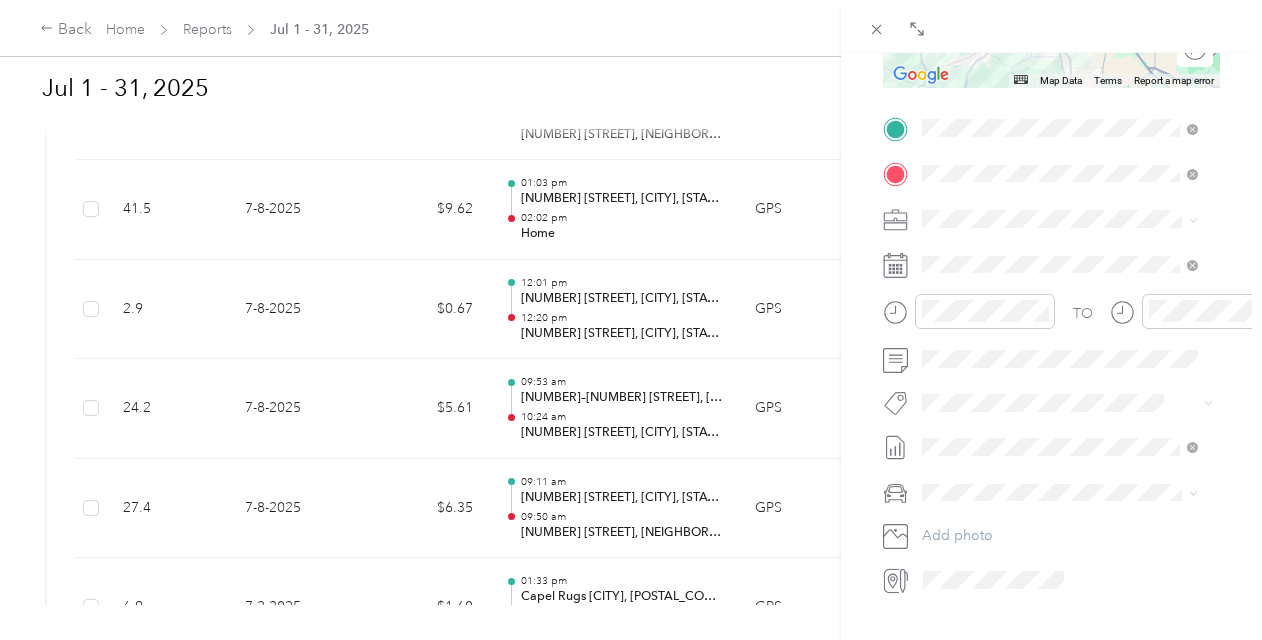 scroll, scrollTop: 407, scrollLeft: 0, axis: vertical 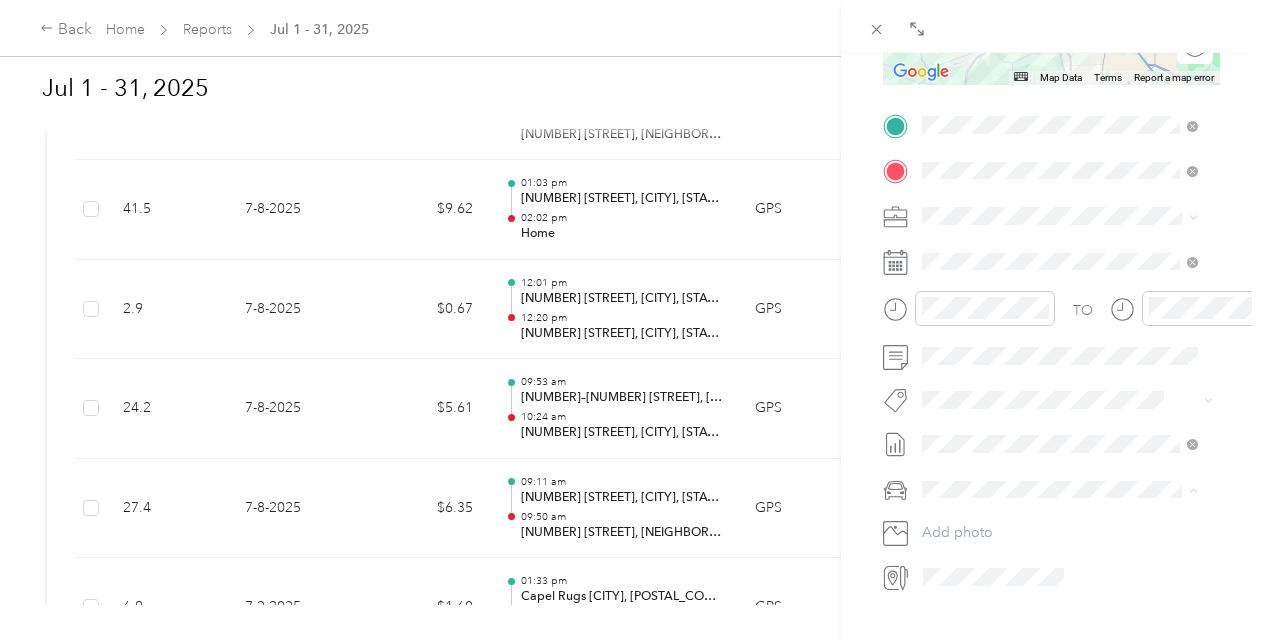 click on "Jeep Grand Cherokee" at bounding box center (1059, 523) 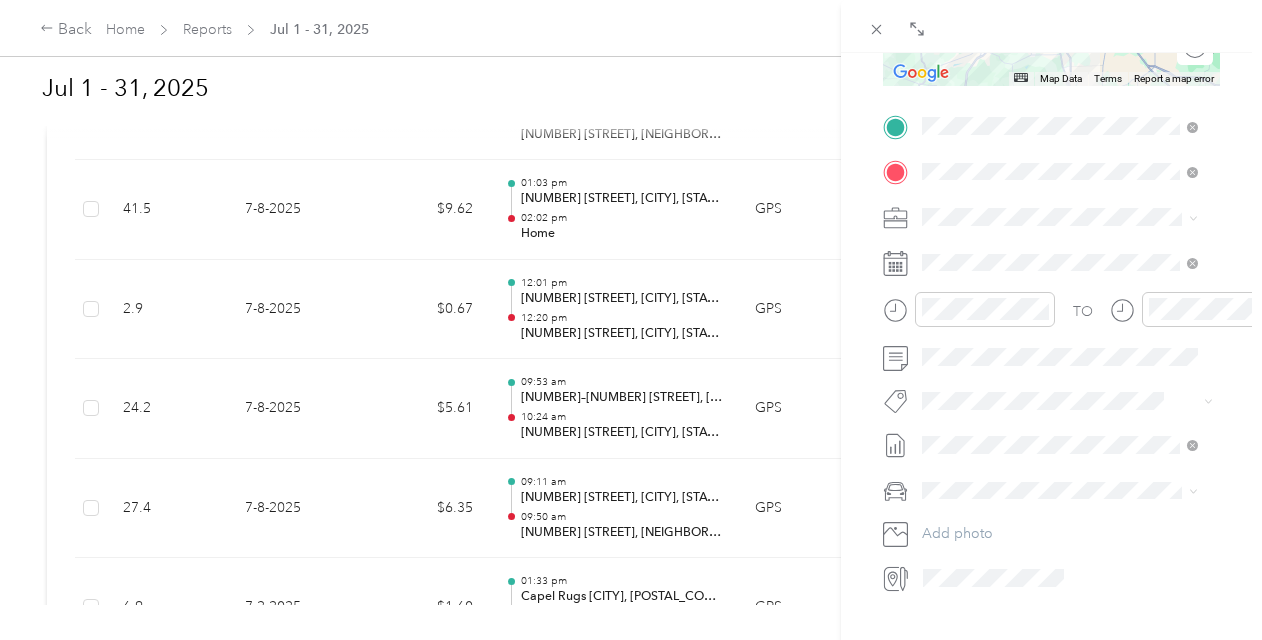 scroll, scrollTop: 404, scrollLeft: 0, axis: vertical 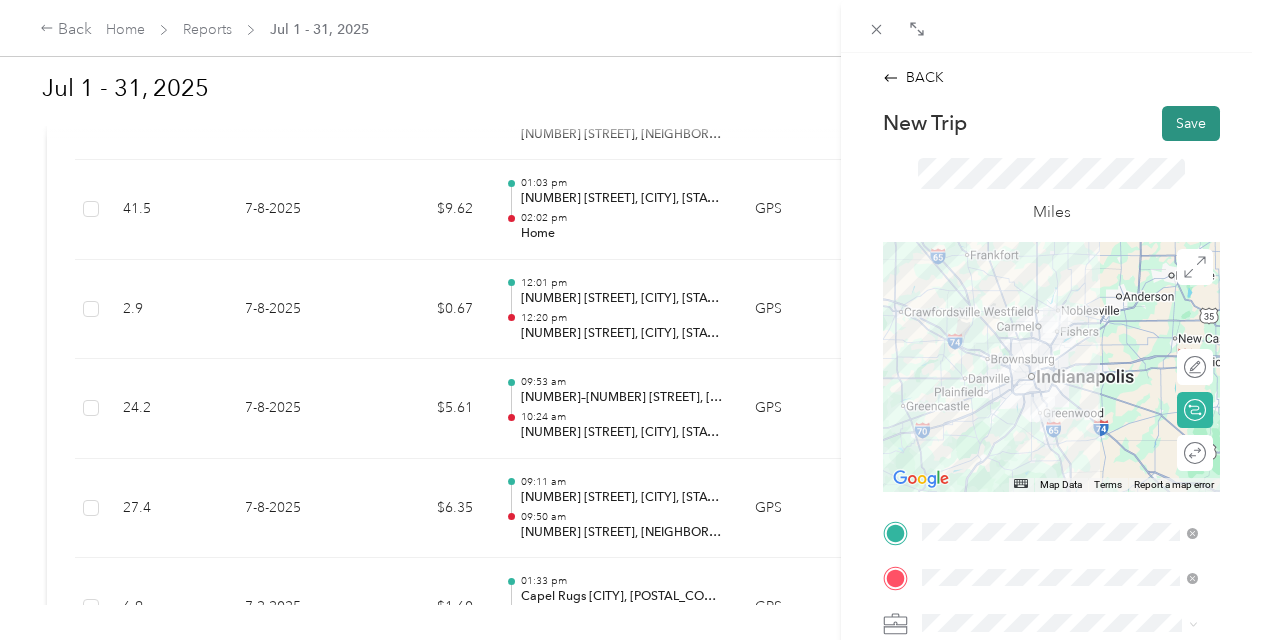 click on "Save" at bounding box center [1191, 123] 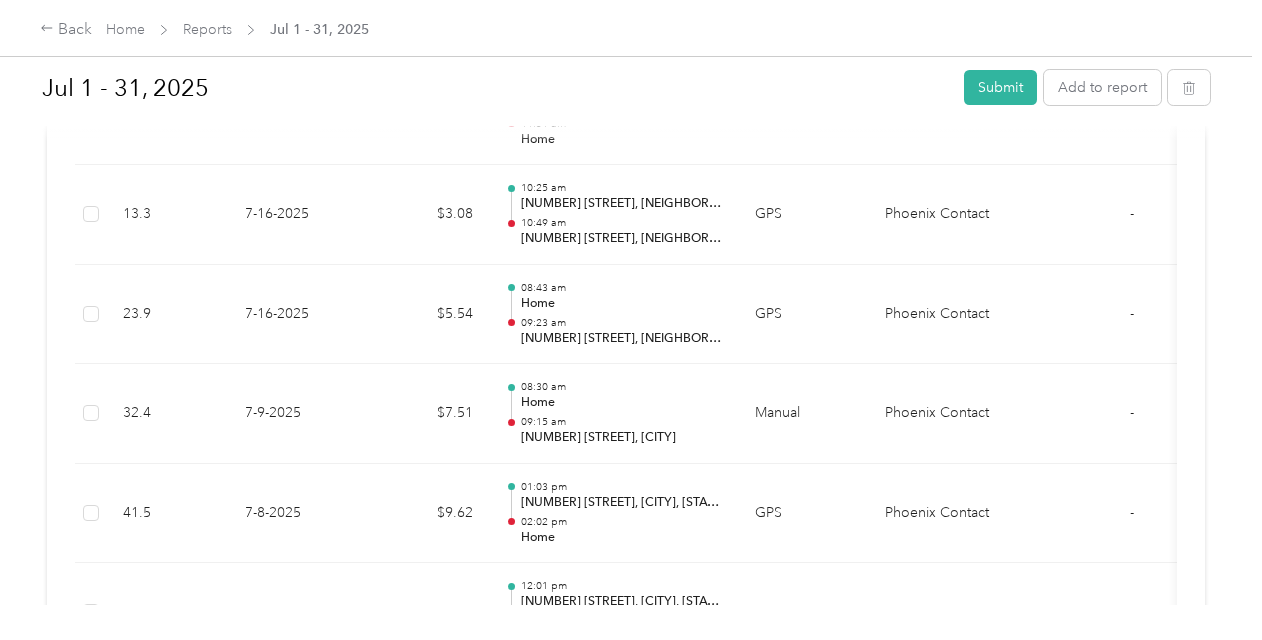 scroll, scrollTop: 2275, scrollLeft: 0, axis: vertical 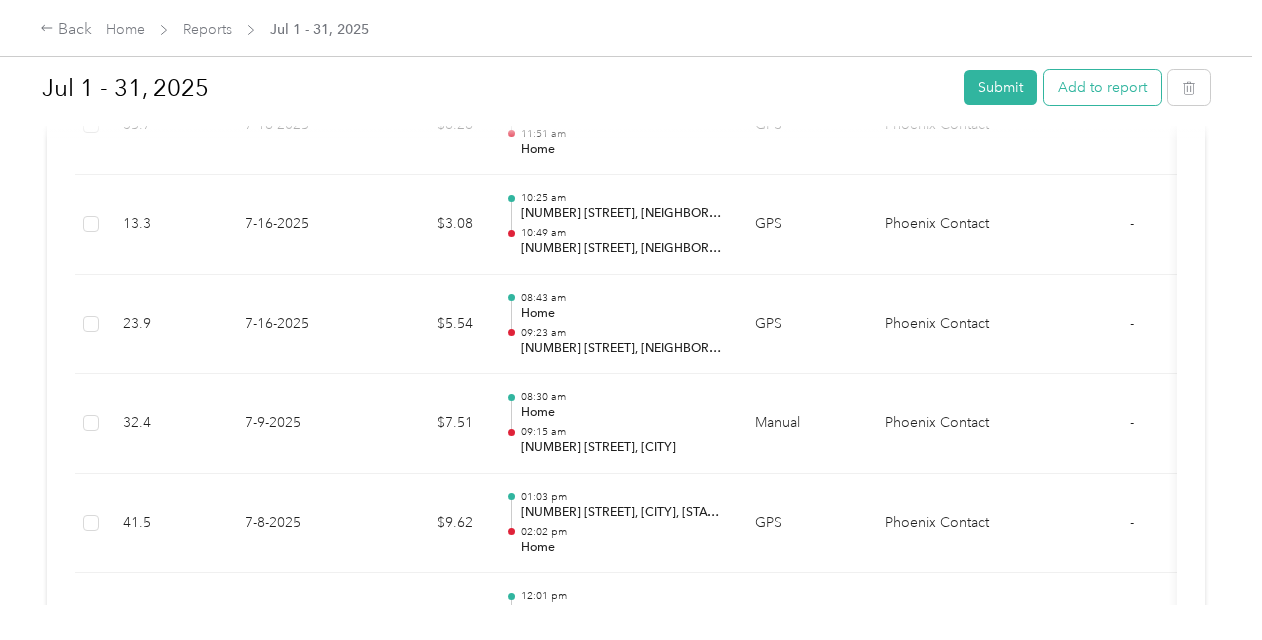 click on "Add to report" at bounding box center [1102, 87] 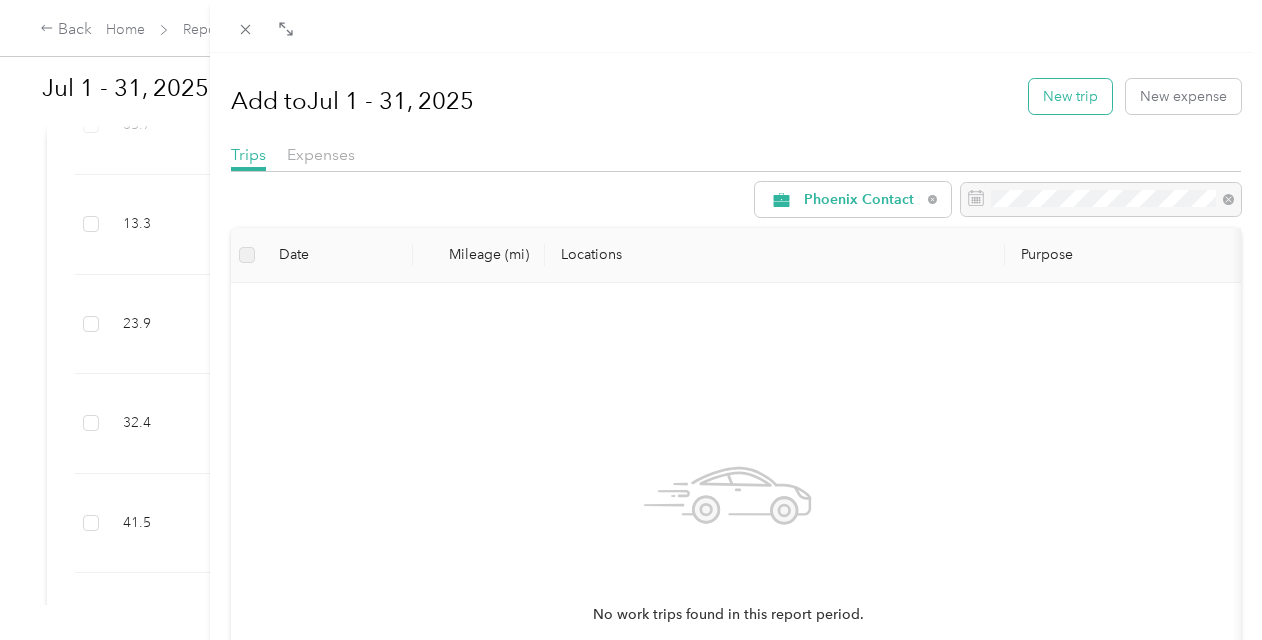 click on "New trip" at bounding box center (1070, 96) 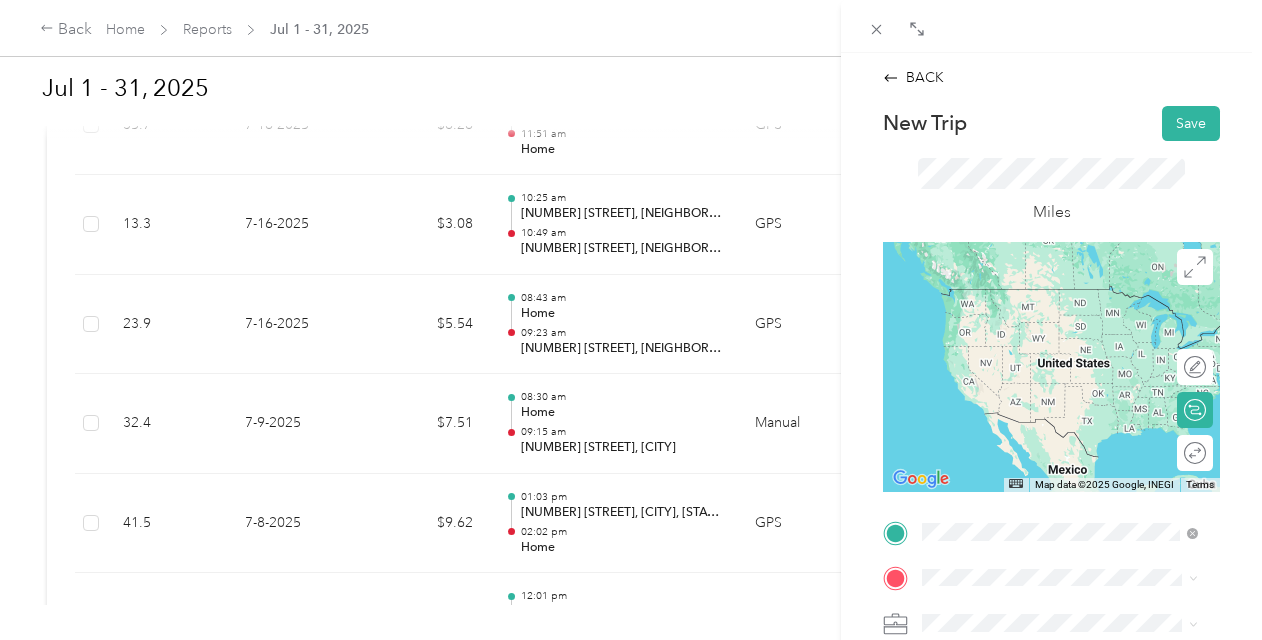 click on "[NUMBER] [STREET]
[CITY], [STATE] [POSTAL_CODE], [COUNTRY]" at bounding box center (1075, 306) 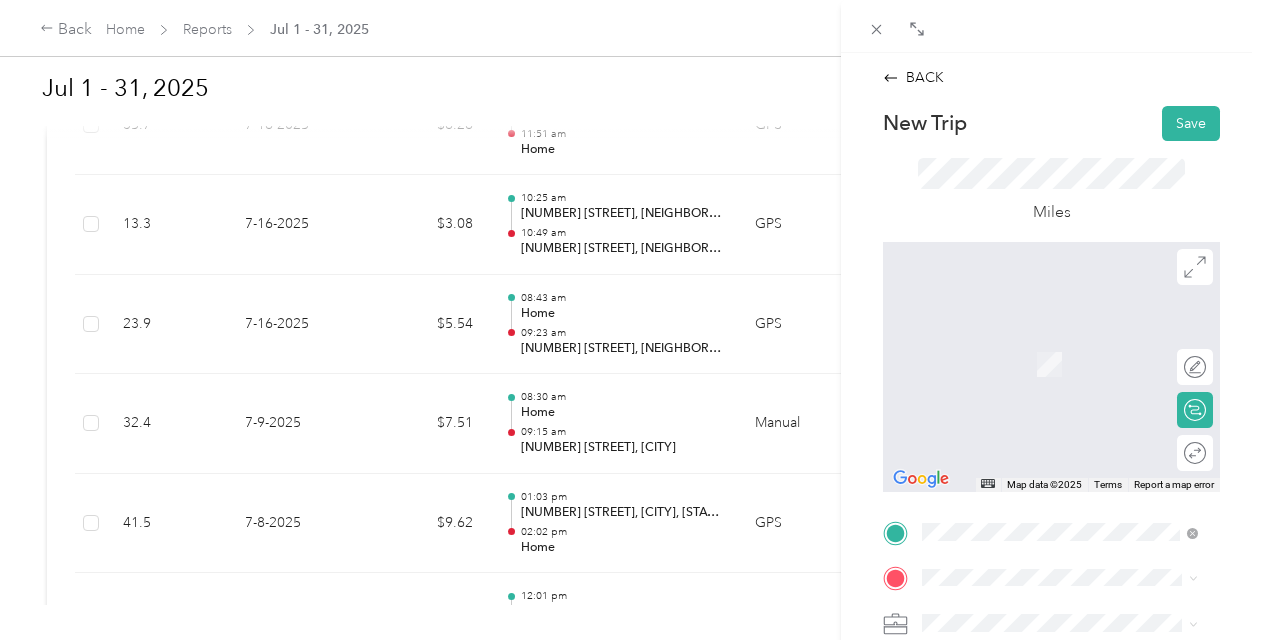 click on "[NUMBER] [STREET]
[CITY], [STATE] [POSTAL_CODE], [COUNTRY]" at bounding box center (1059, 350) 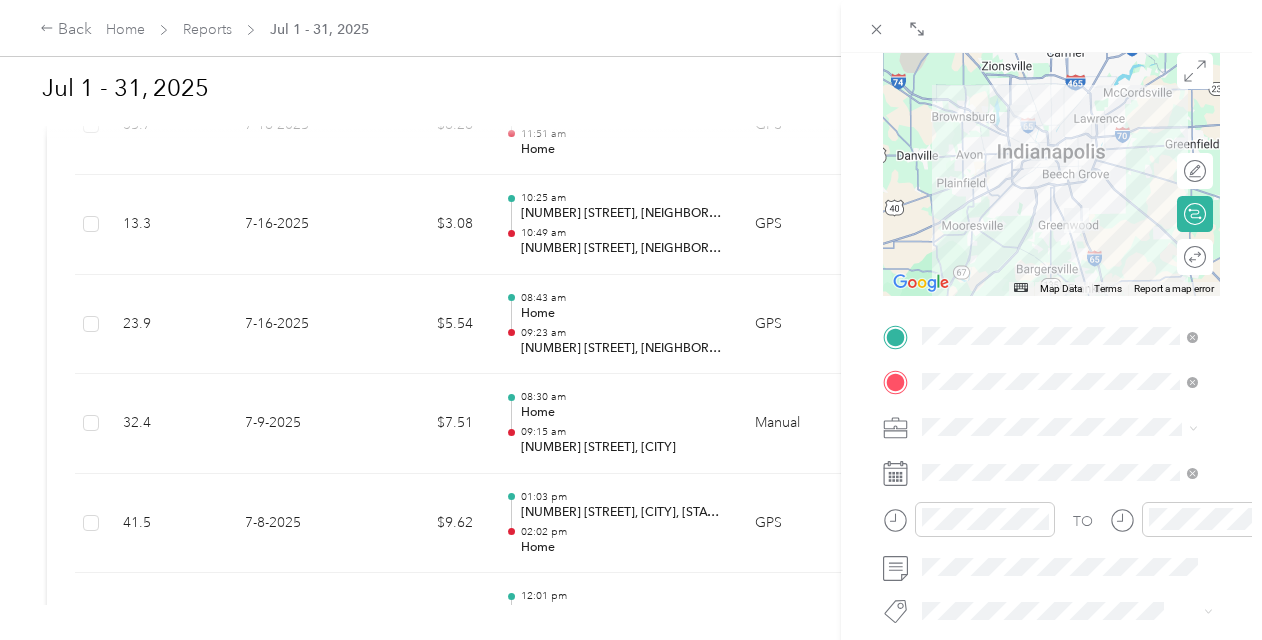 scroll, scrollTop: 198, scrollLeft: 0, axis: vertical 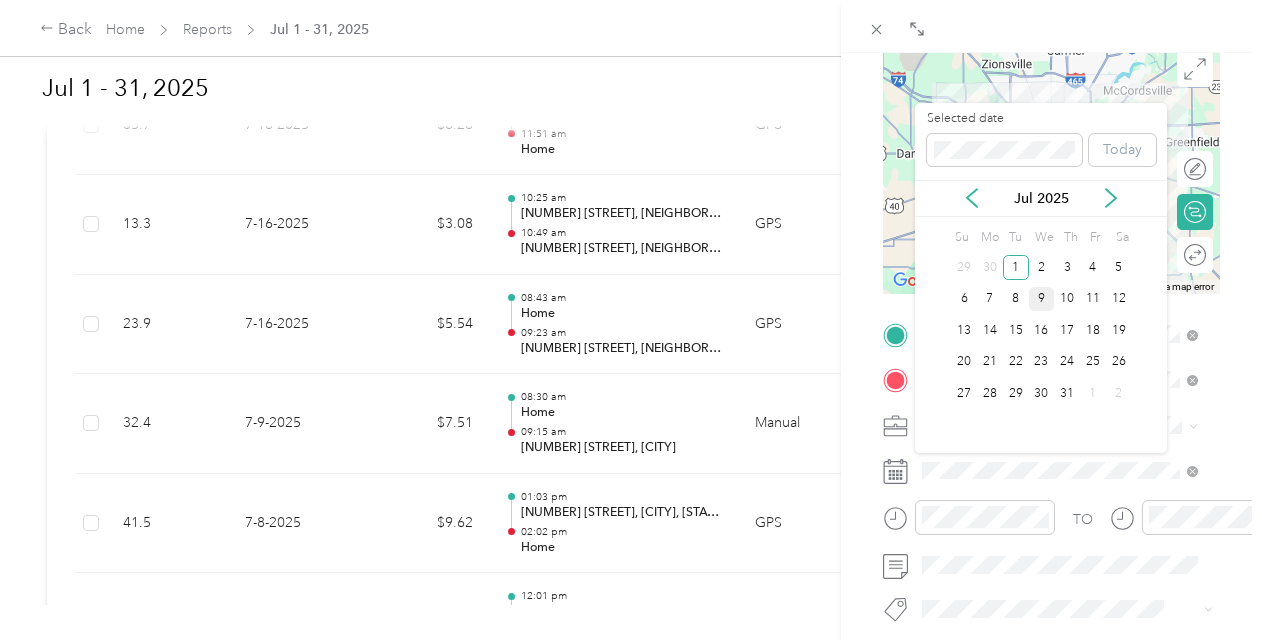 click on "9" at bounding box center [1042, 299] 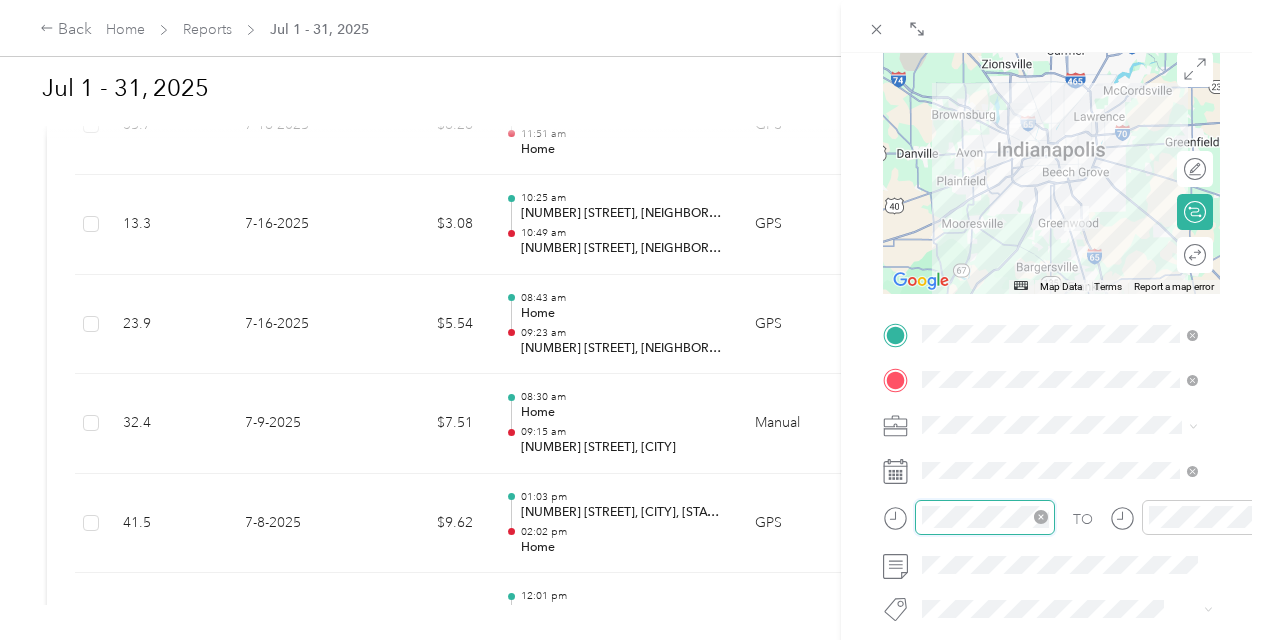 scroll, scrollTop: 120, scrollLeft: 0, axis: vertical 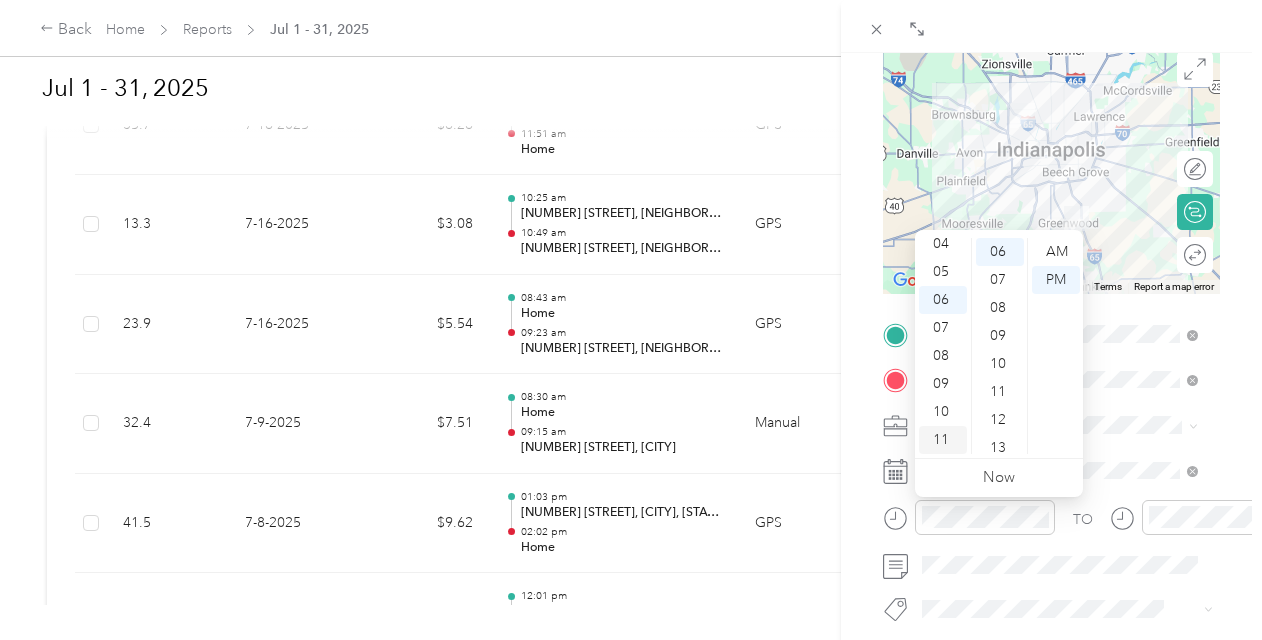 click on "11" at bounding box center (943, 440) 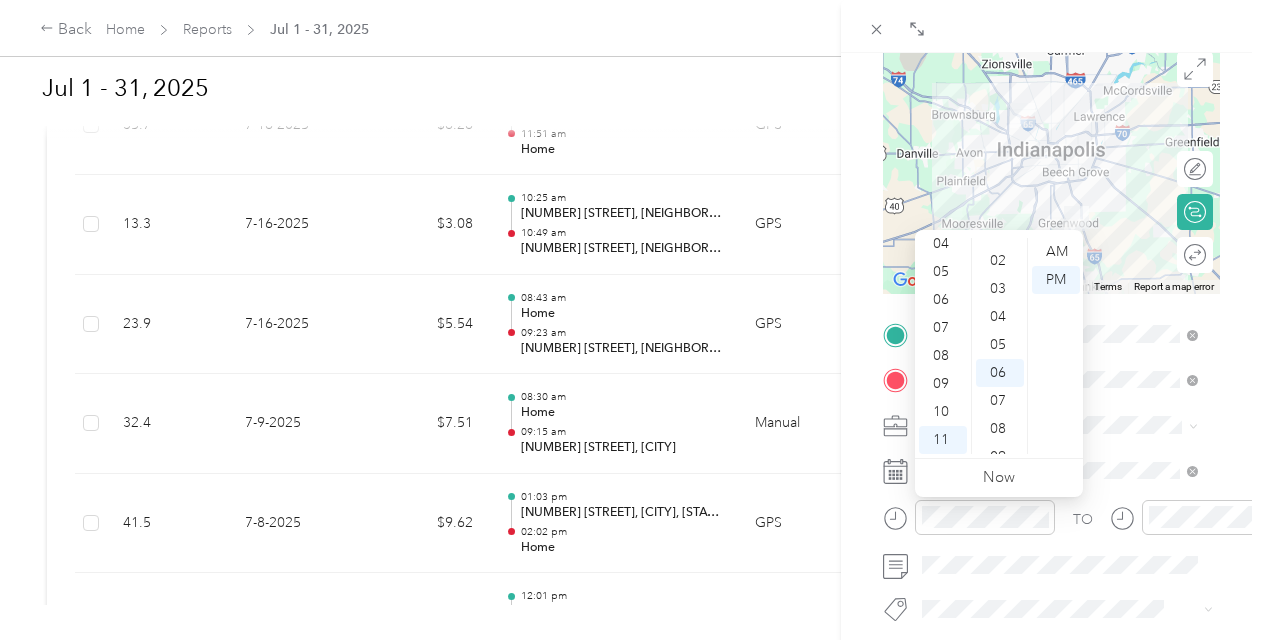 scroll, scrollTop: 0, scrollLeft: 0, axis: both 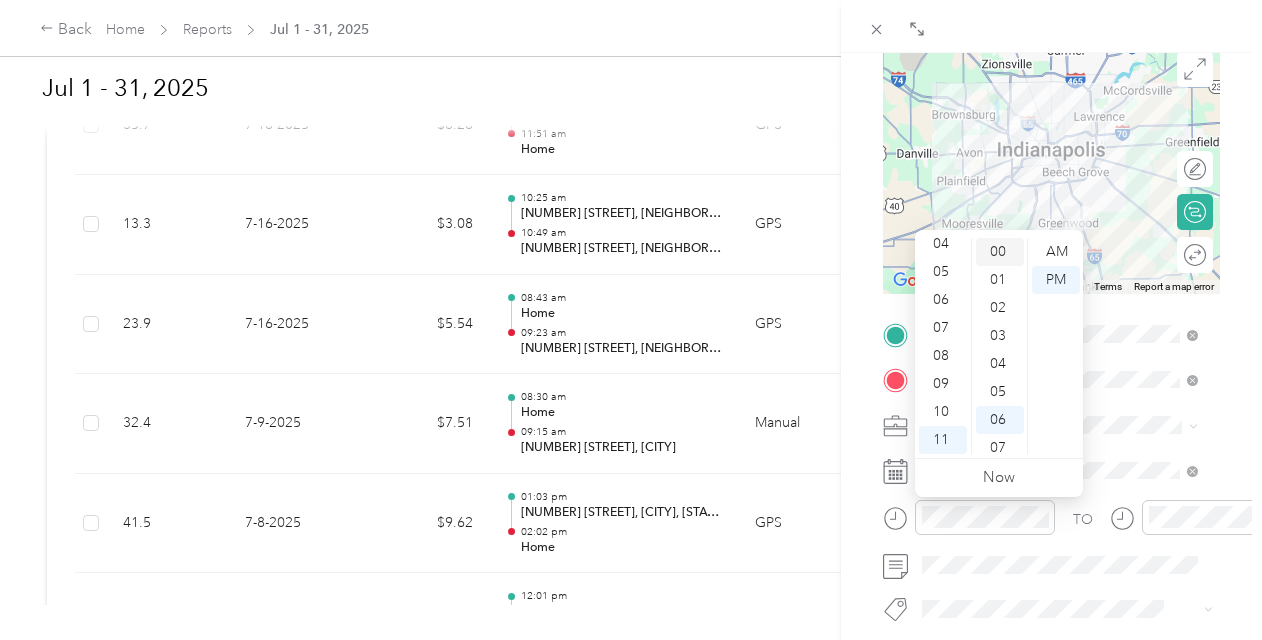 click on "00" at bounding box center [1000, 252] 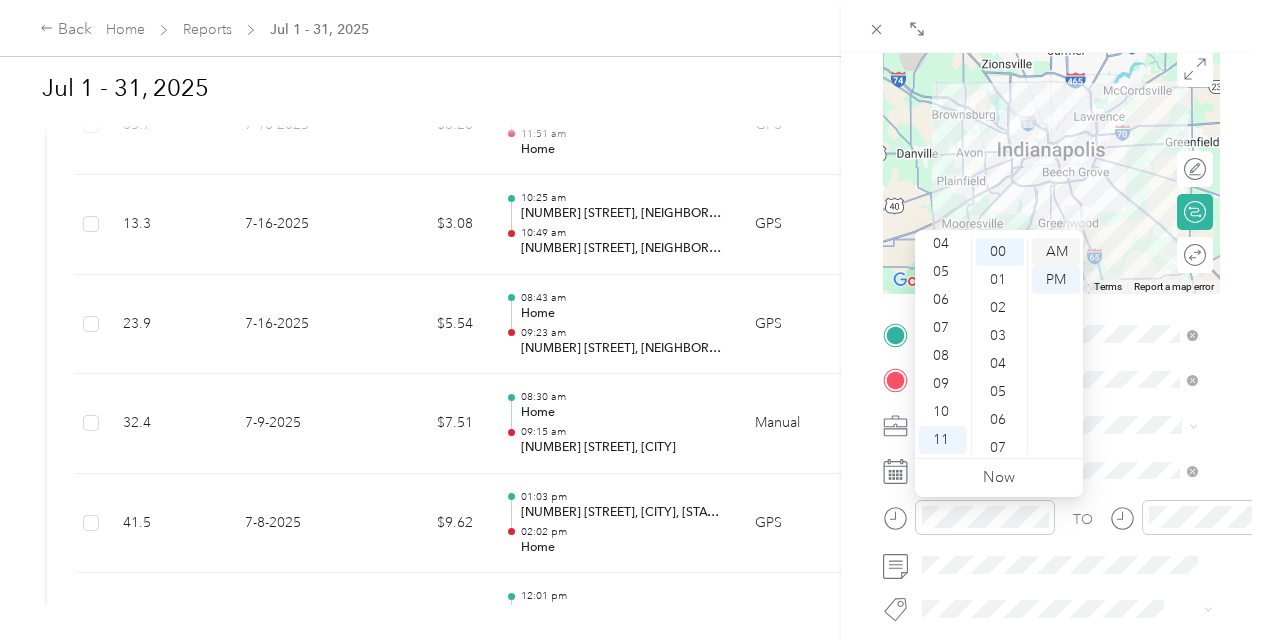 click on "AM" at bounding box center (1056, 252) 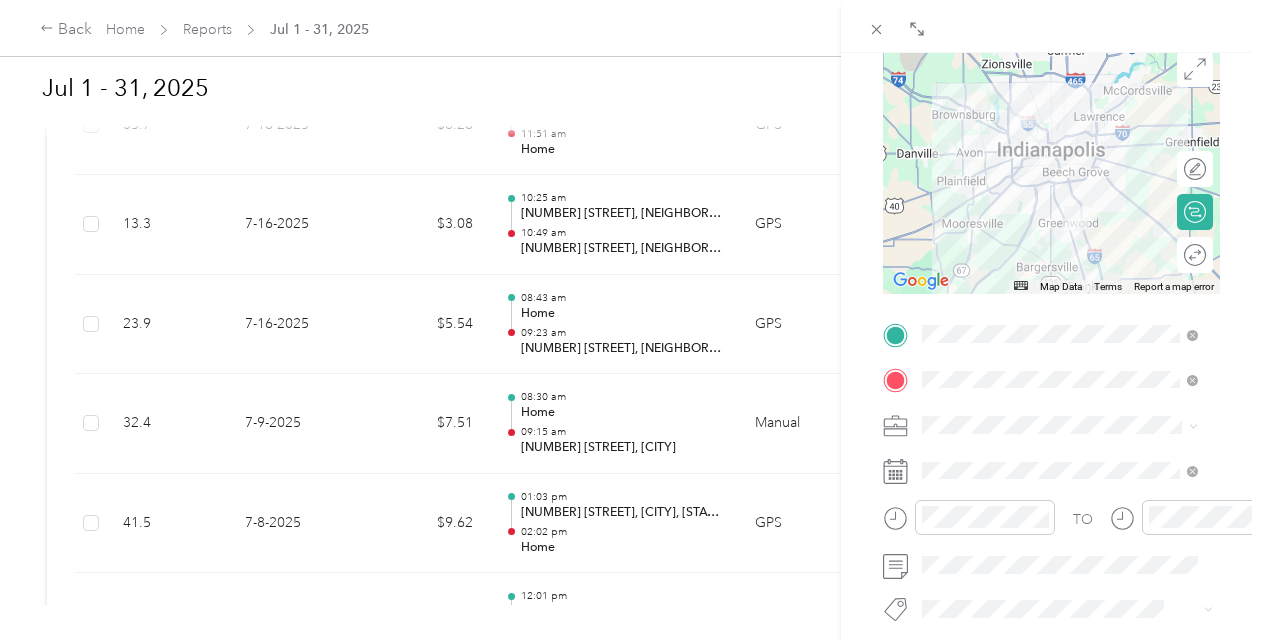 click on "BACK New Trip Save This trip cannot be edited because it is either under review, approved, or paid. Contact your Team Manager to edit it. Miles ← Move left → Move right ↑ Move up ↓ Move down + Zoom in - Zoom out Home Jump left by 75% End Jump right by 75% Page Up Jump up by 75% Page Down Jump down by 75% Map Data Map data ©2025 Google Map data ©2025 Google 10 km  Click to toggle between metric and imperial units Terms Report a map error Edit route Calculate route Round trip TO Add photo" at bounding box center [1051, 373] 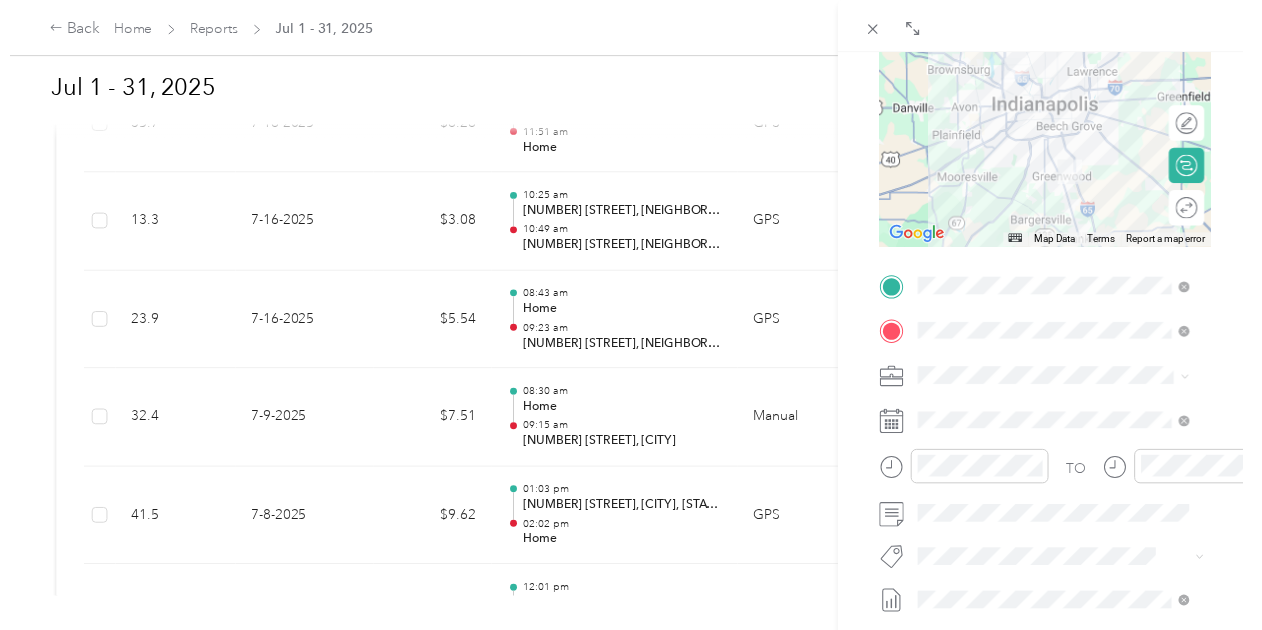 scroll, scrollTop: 248, scrollLeft: 0, axis: vertical 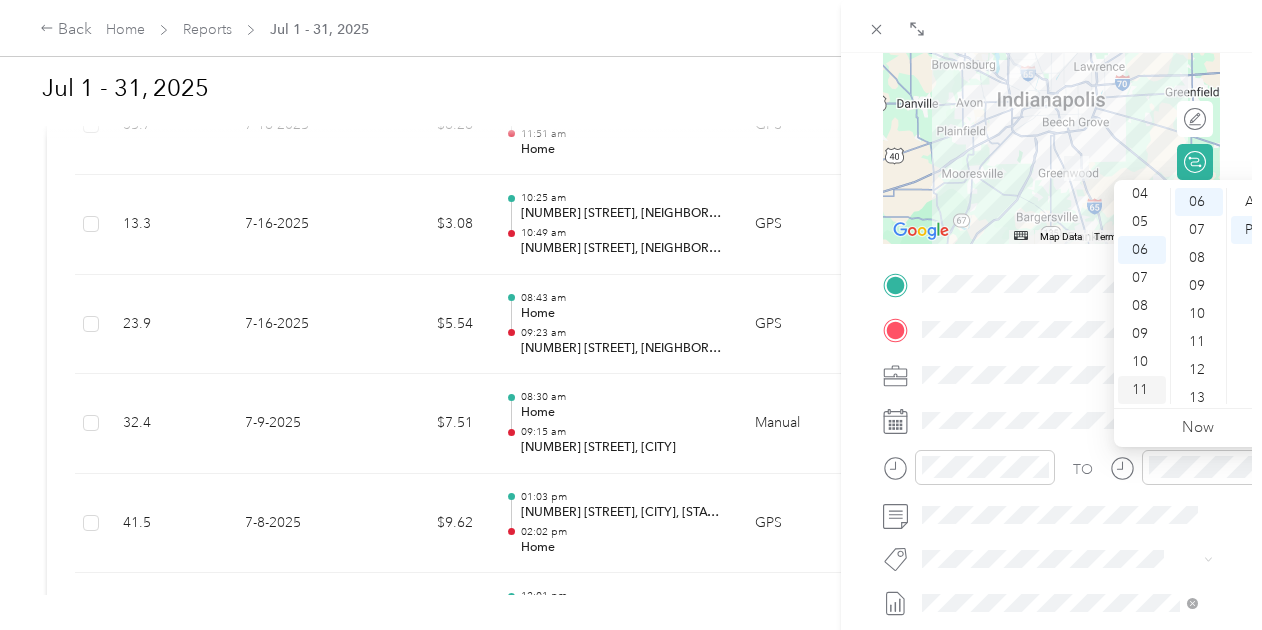 click on "11" at bounding box center [1142, 390] 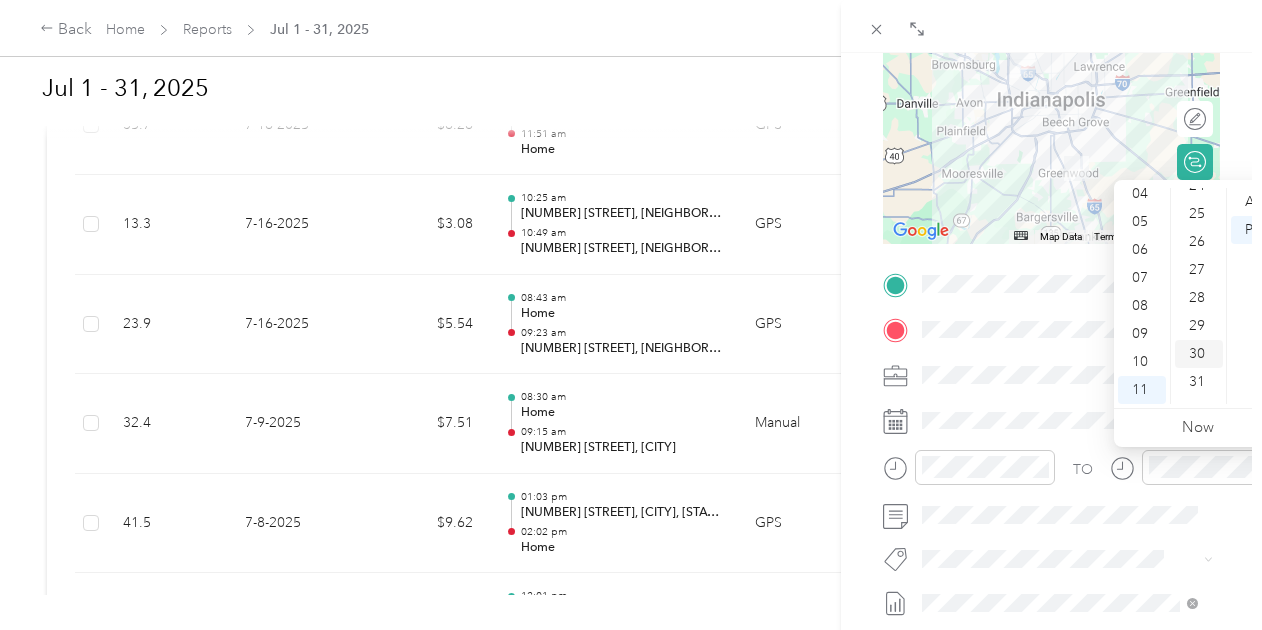 click on "30" at bounding box center (1199, 354) 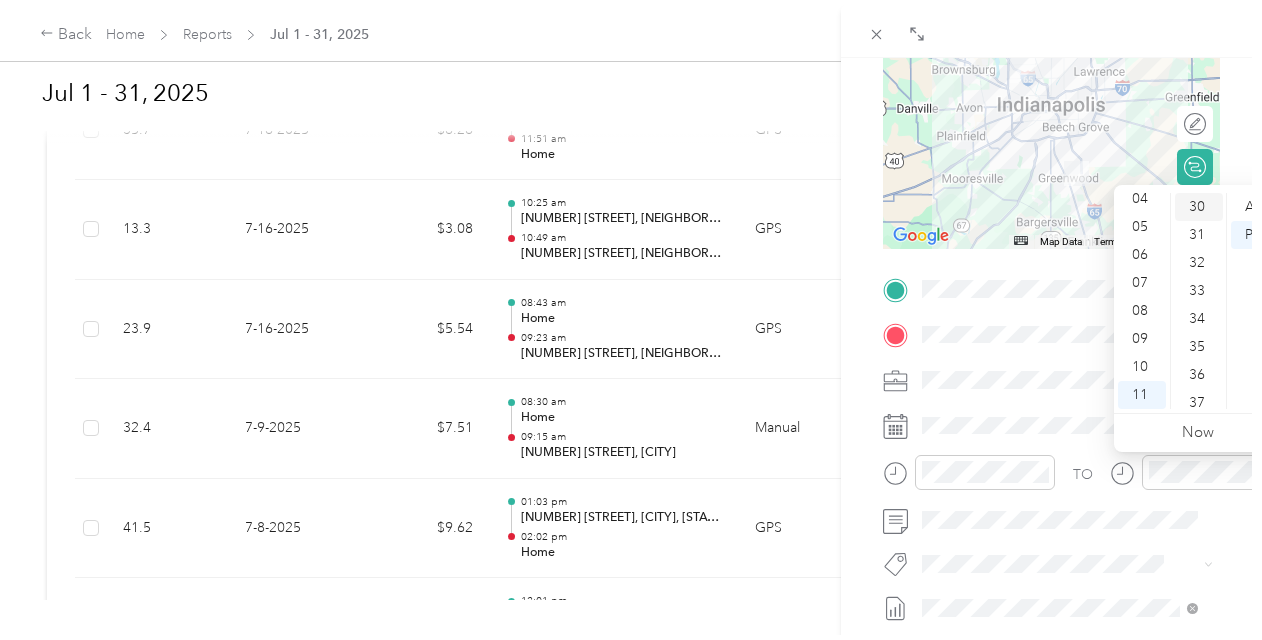 scroll, scrollTop: 840, scrollLeft: 0, axis: vertical 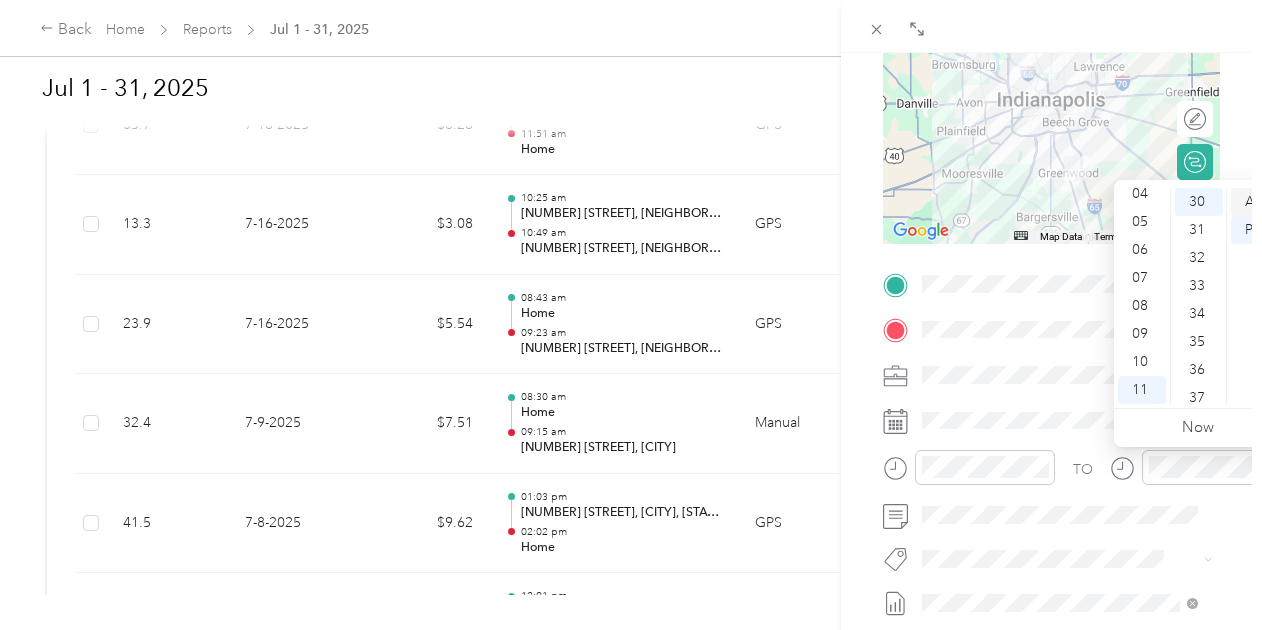 click on "AM" at bounding box center [1255, 202] 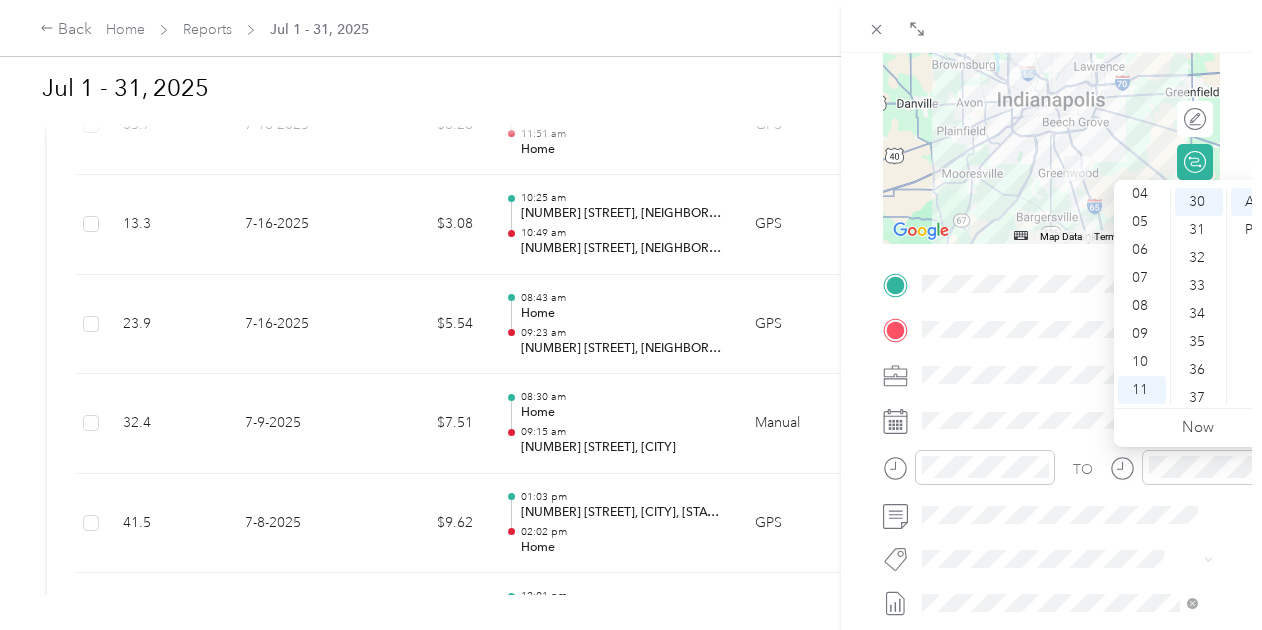 click on "New Trip Save This trip cannot be edited because it is either under review, approved, or paid. Contact your Team Manager to edit it. Miles ← Move left → Move right ↑ Move up ↓ Move down + Zoom in - Zoom out Home Jump left by 75% End Jump right by 75% Page Up Jump up by 75% Page Down Jump down by 75% Map Data Map data ©2025 Google Map data ©2025 Google 10 km  Click to toggle between metric and imperial units Terms Report a map error Edit route Calculate route Round trip TO Add photo" at bounding box center [1051, 305] 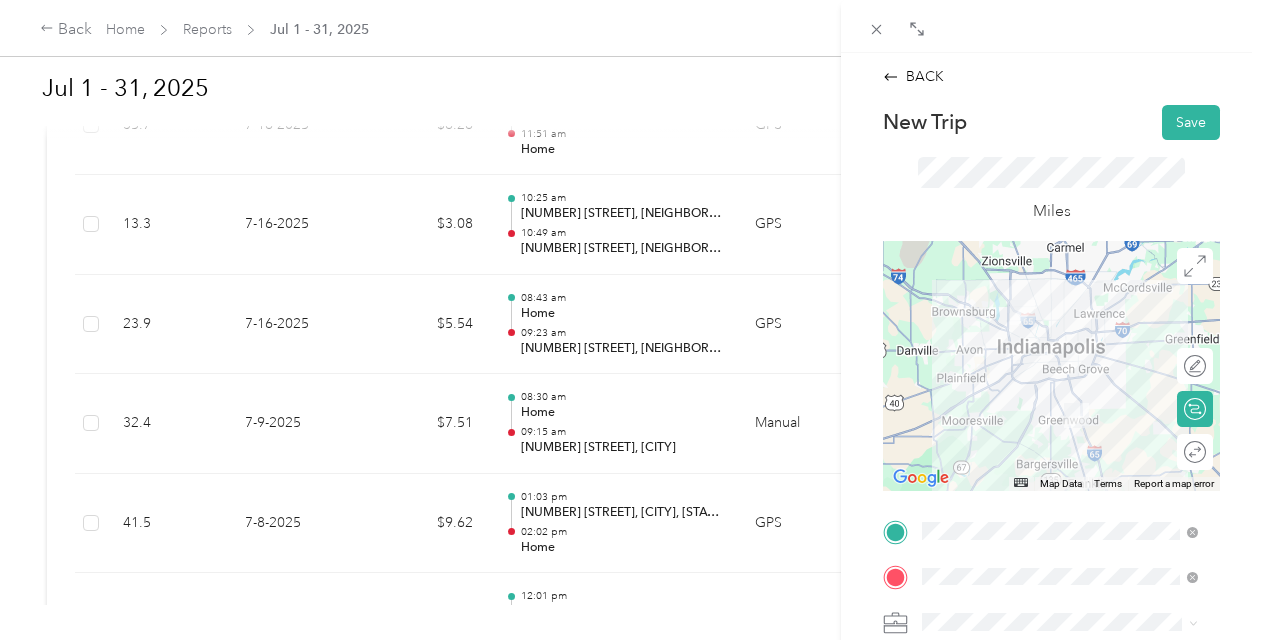 scroll, scrollTop: 0, scrollLeft: 0, axis: both 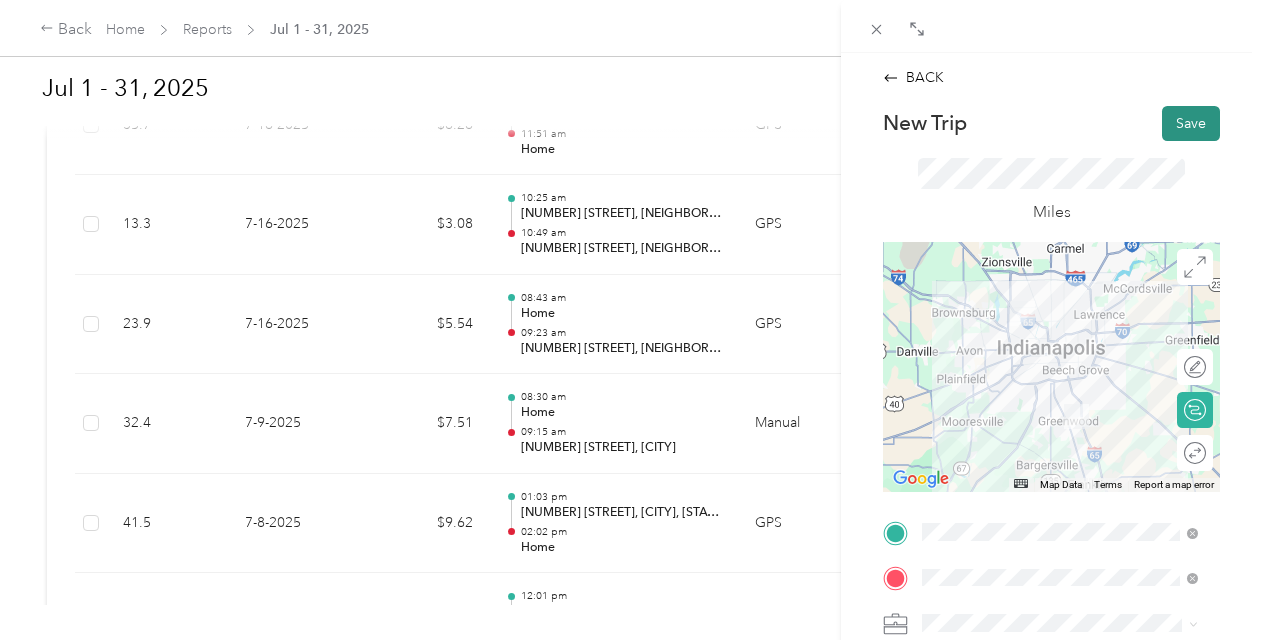 click on "Save" at bounding box center (1191, 123) 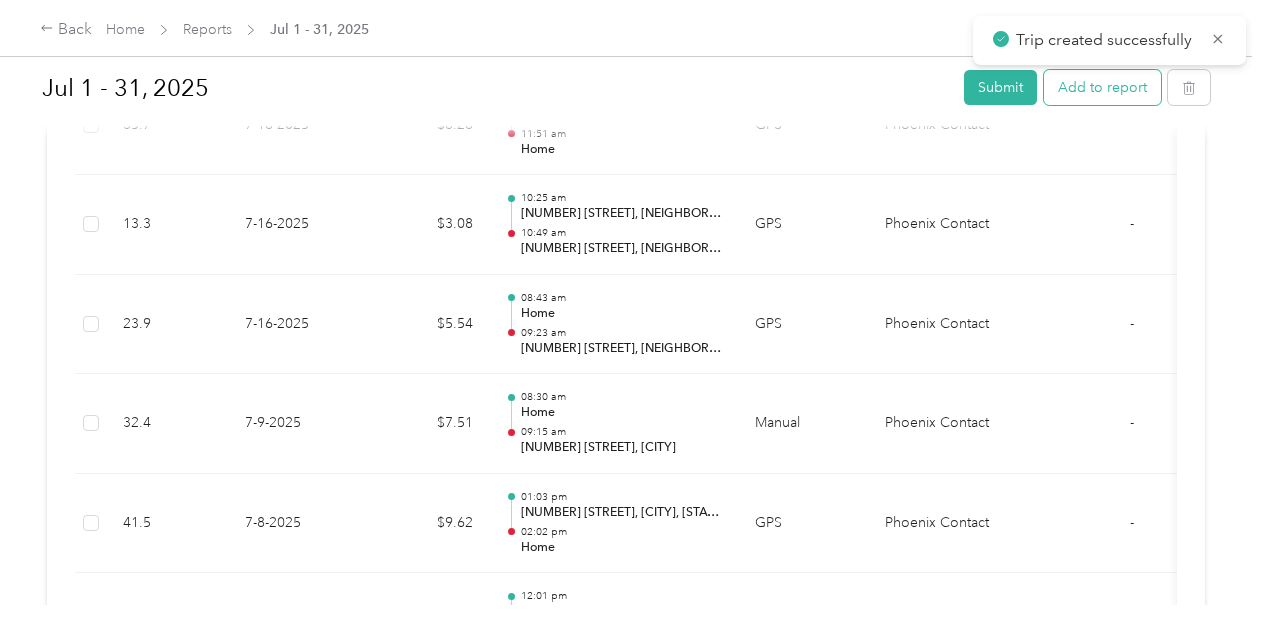 click on "Add to report" at bounding box center (1102, 87) 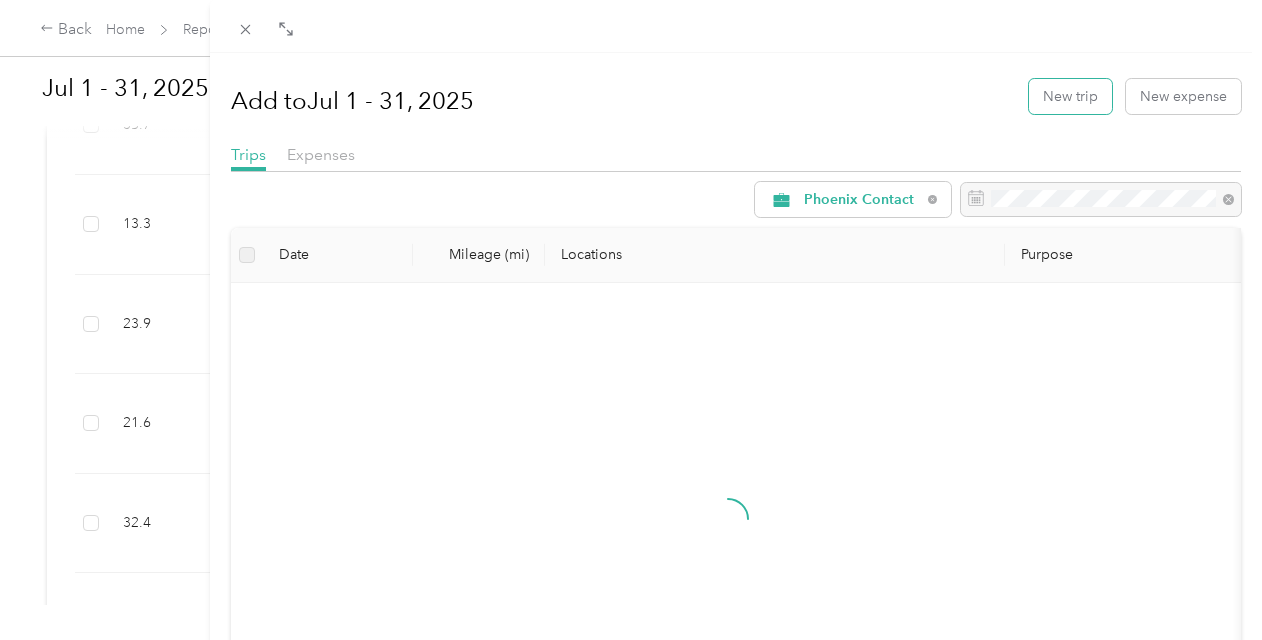 click on "New trip" at bounding box center [1070, 96] 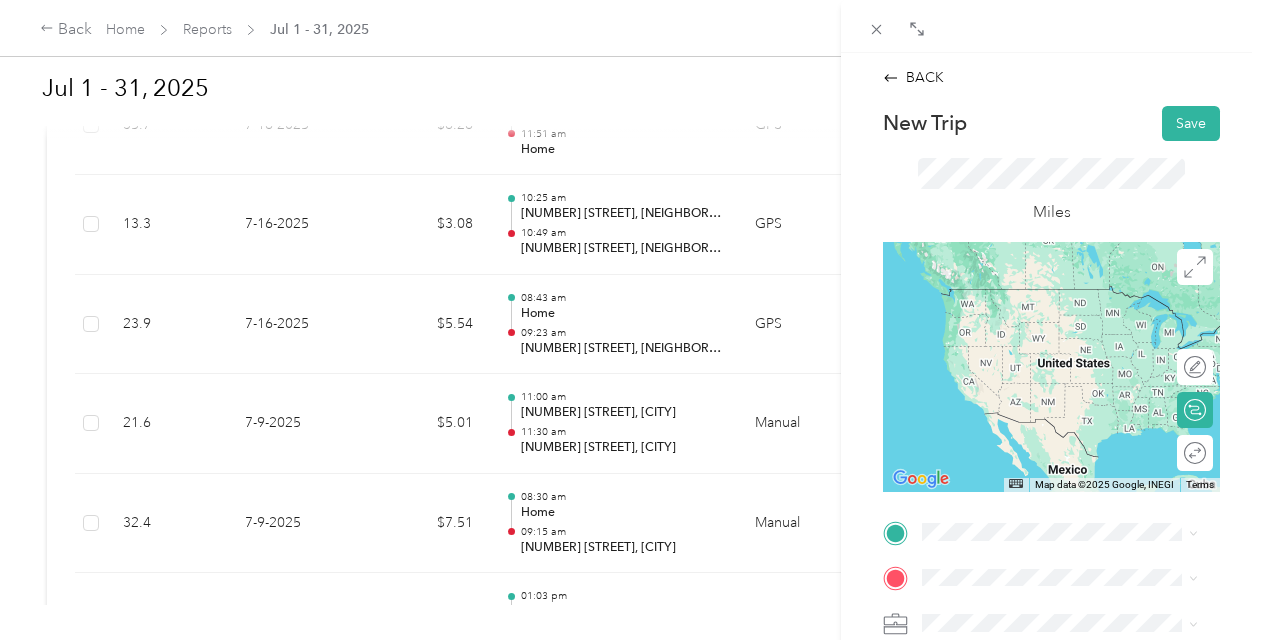 click on "[NUMBER] [STREET]
[CITY], [STATE] [POSTAL_CODE], [COUNTRY]" at bounding box center (1075, 296) 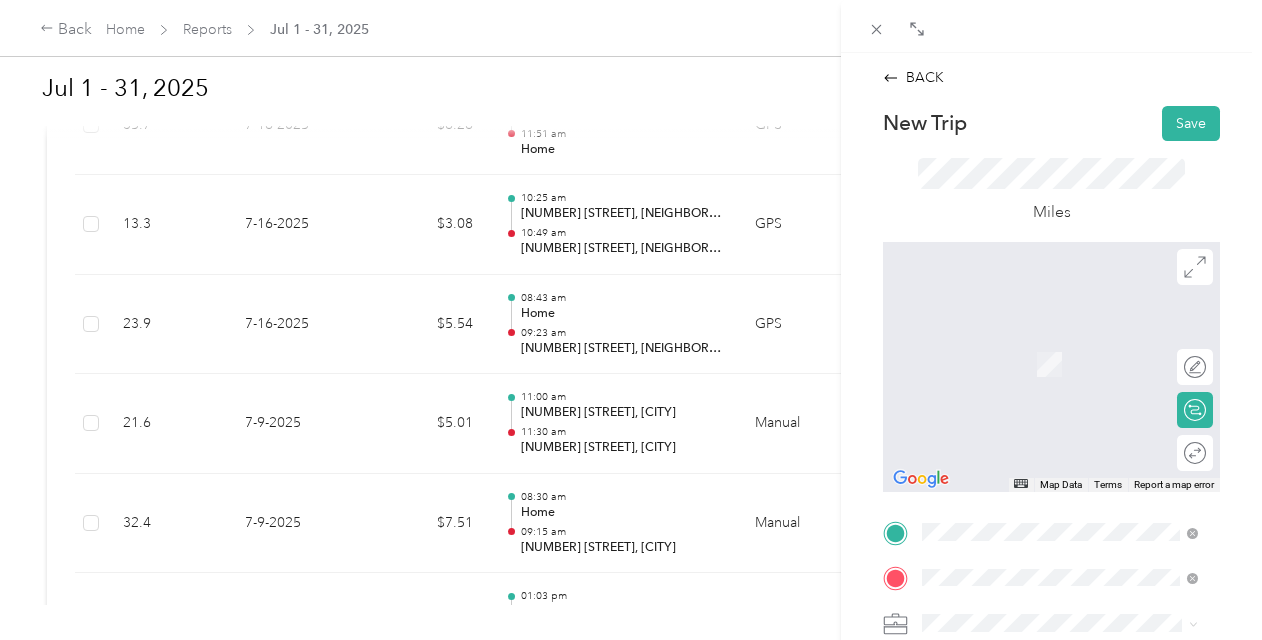 click on "[NUMBER] [STREET], [CITY], [STATE], [COUNTRY] , [POSTAL_CODE], [CITY], [STATE], [COUNTRY]" at bounding box center [1067, 395] 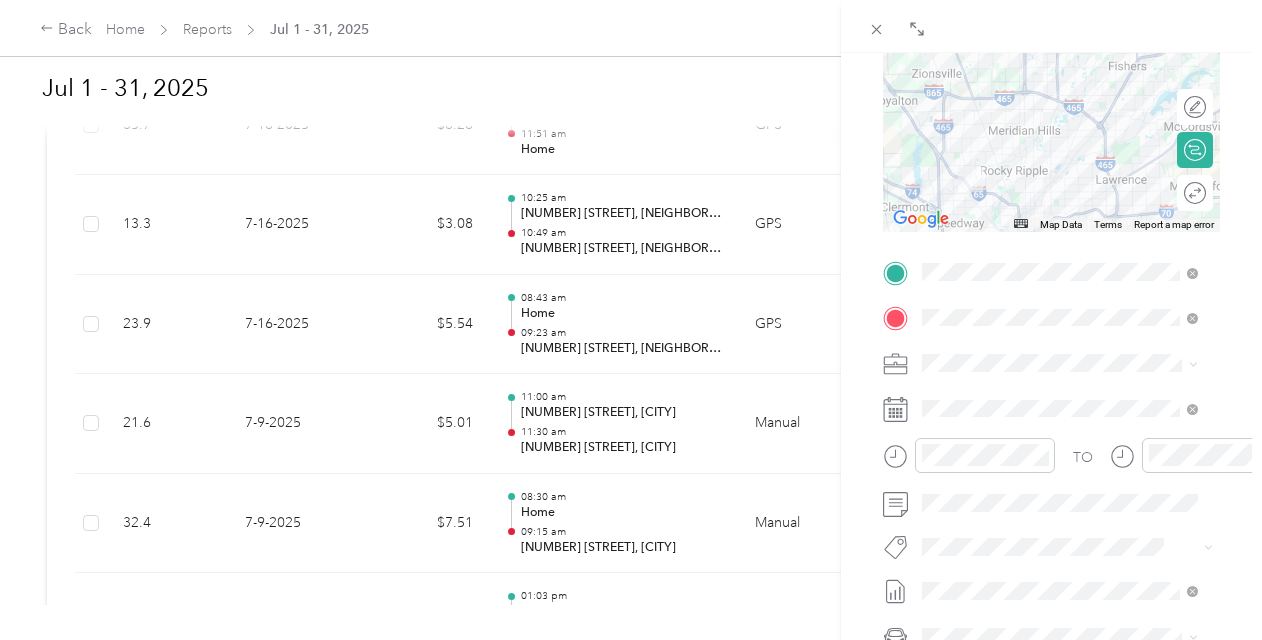 scroll, scrollTop: 274, scrollLeft: 0, axis: vertical 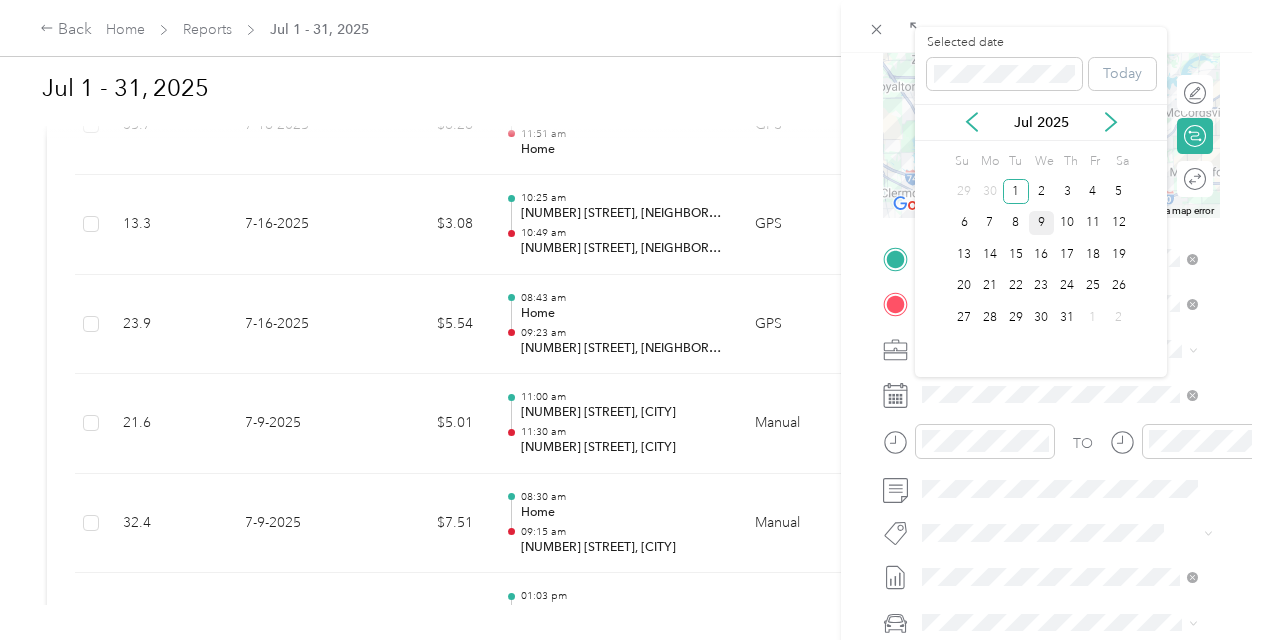 click on "9" at bounding box center (1042, 223) 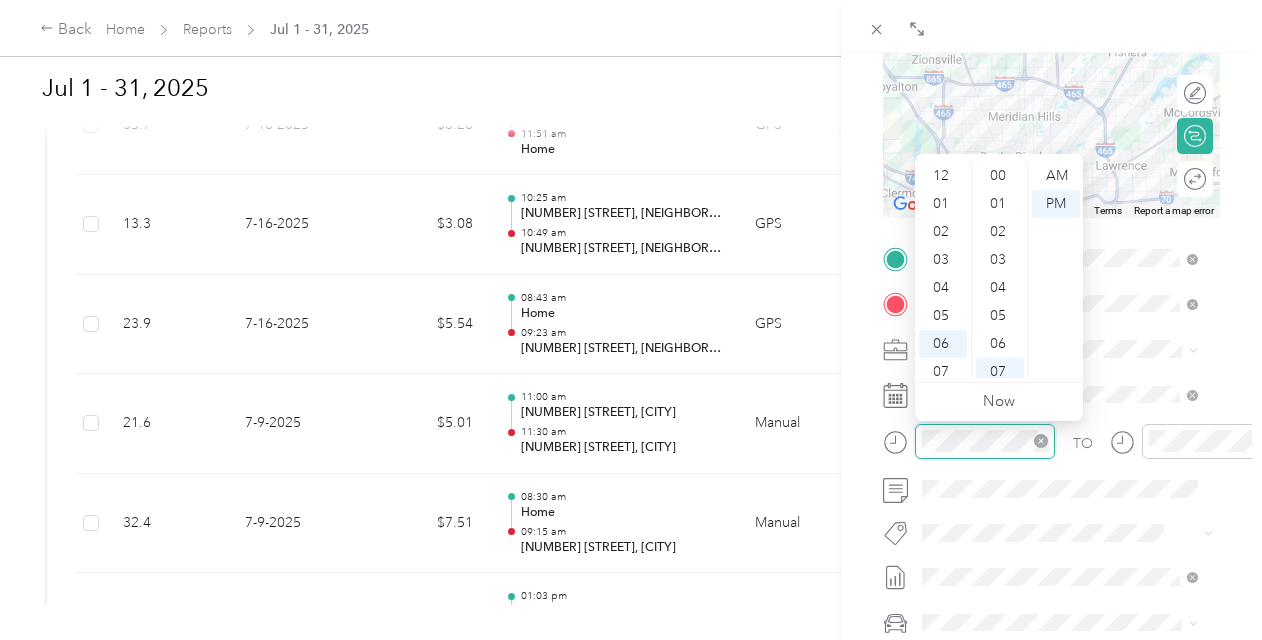 scroll, scrollTop: 196, scrollLeft: 0, axis: vertical 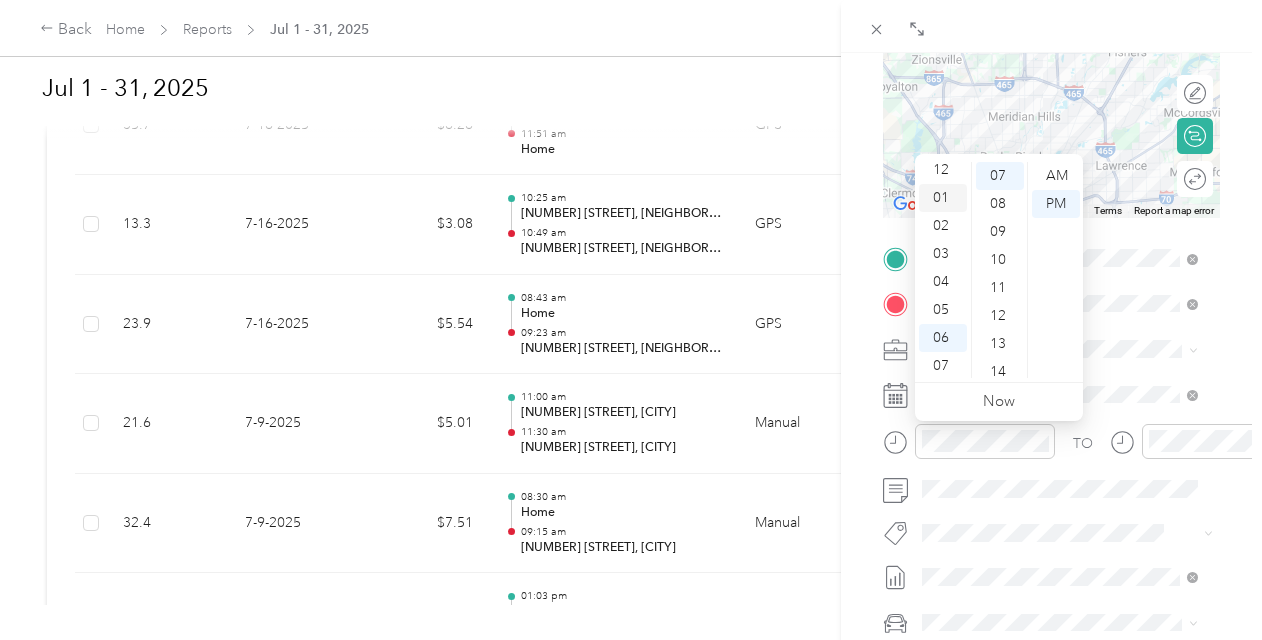 click on "01" at bounding box center [943, 198] 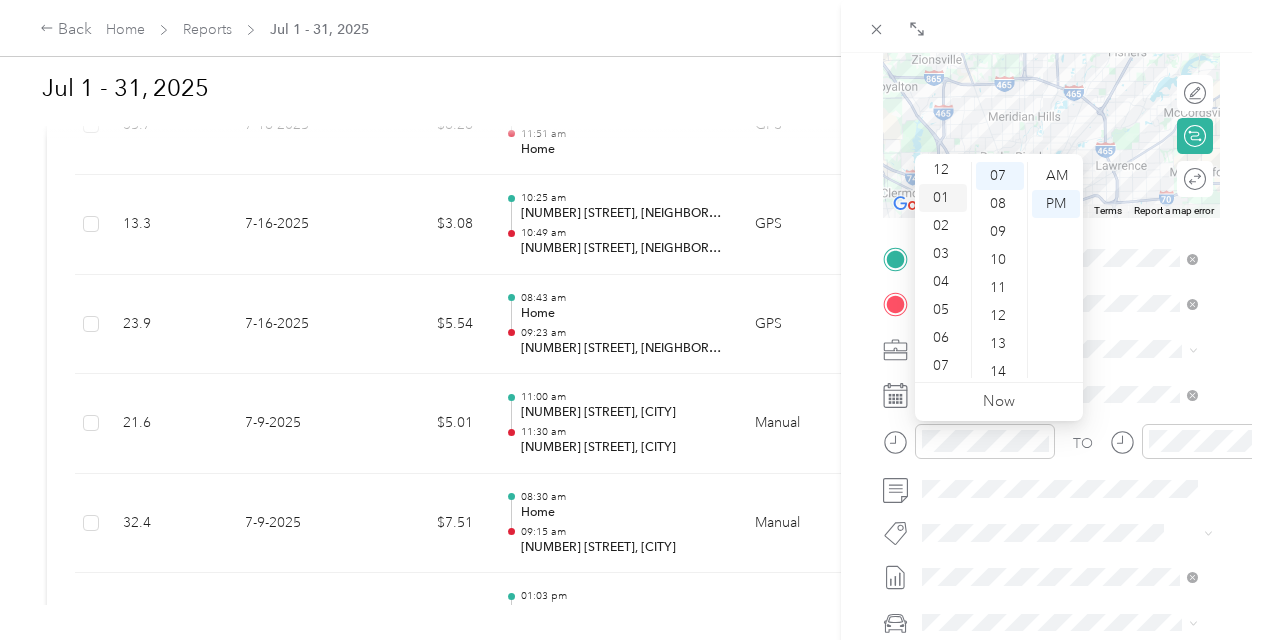 scroll, scrollTop: 28, scrollLeft: 0, axis: vertical 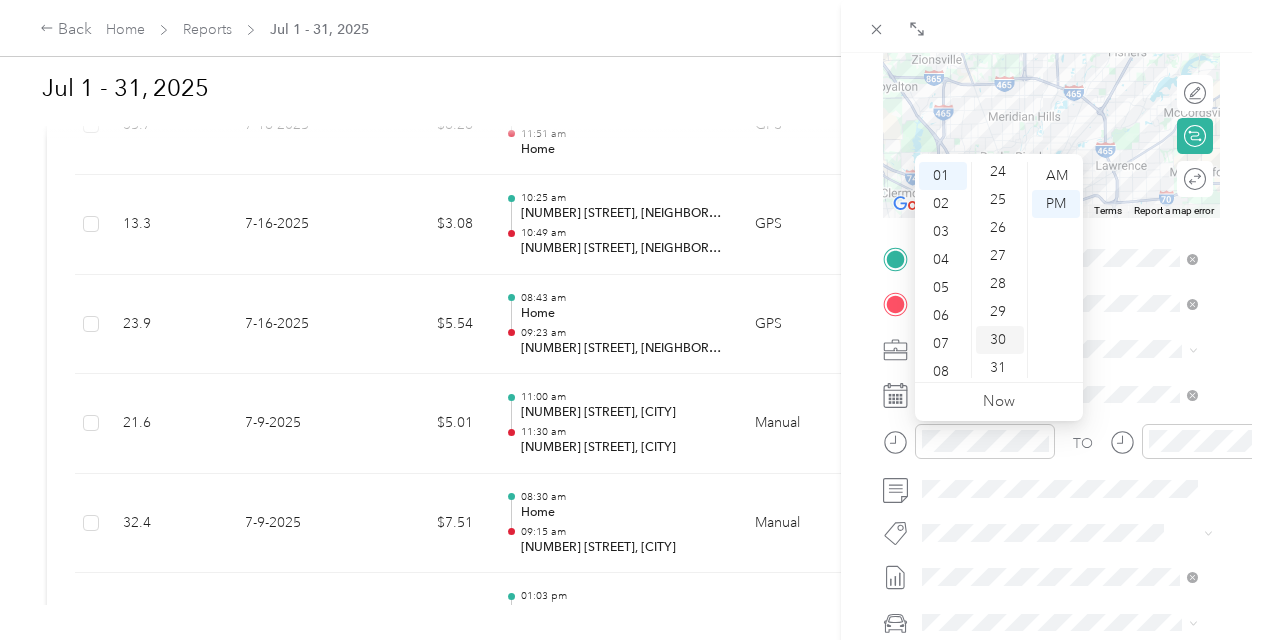 click on "30" at bounding box center [1000, 340] 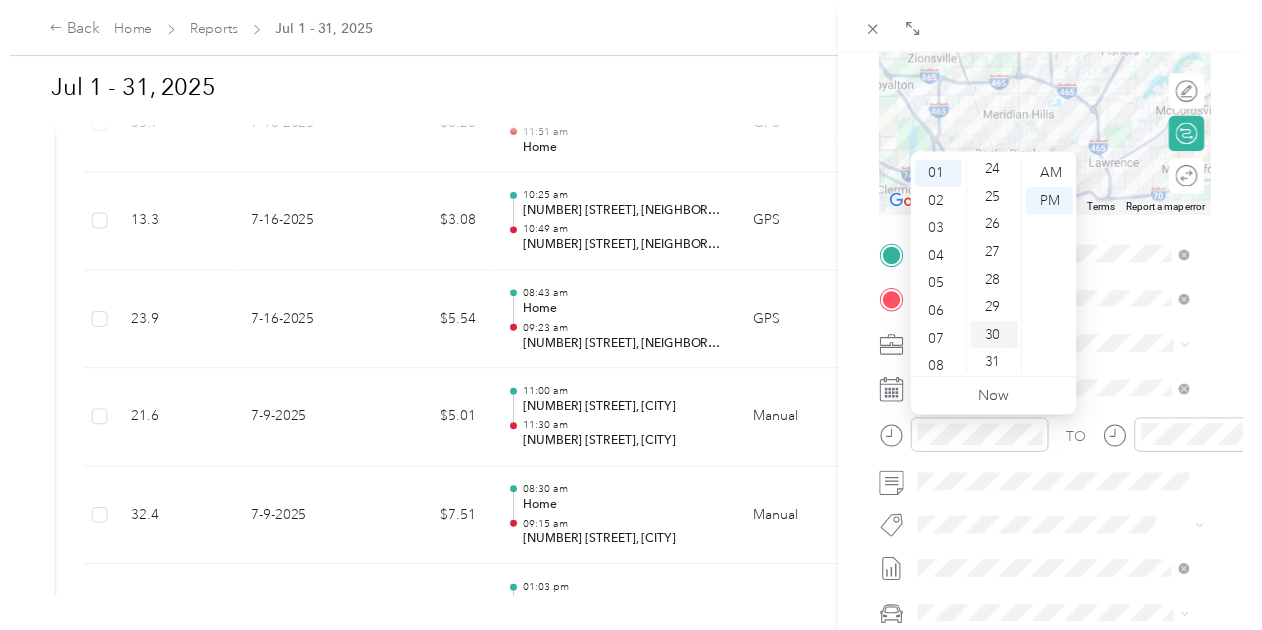 scroll, scrollTop: 840, scrollLeft: 0, axis: vertical 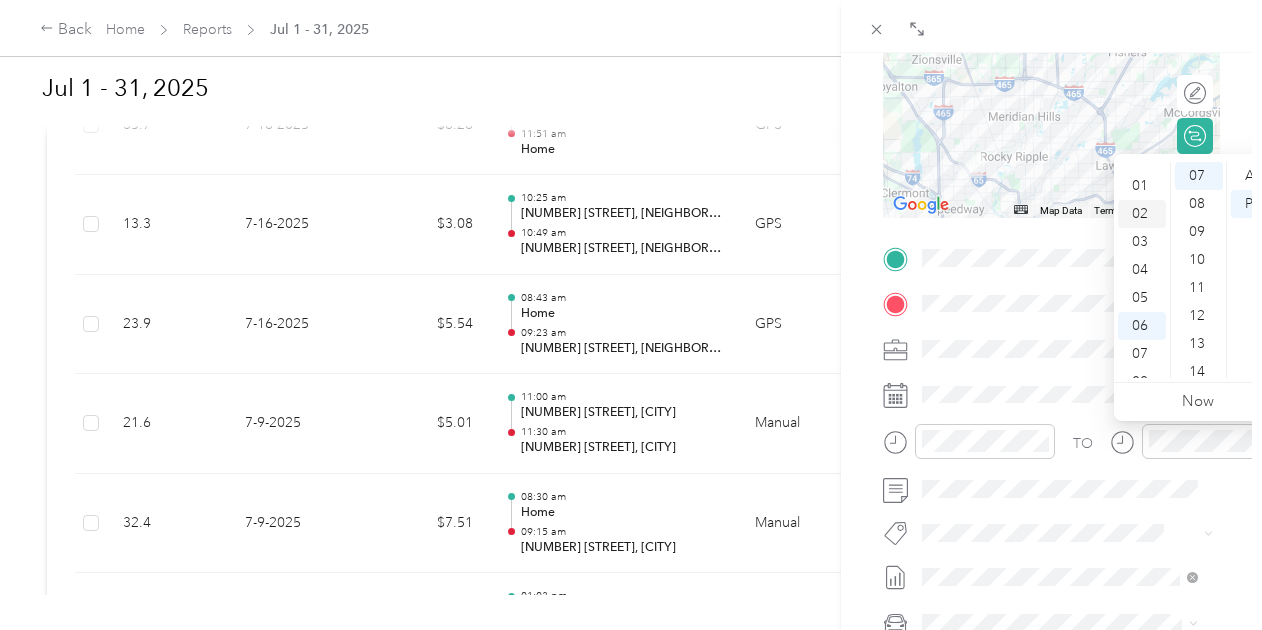 click on "02" at bounding box center [1142, 214] 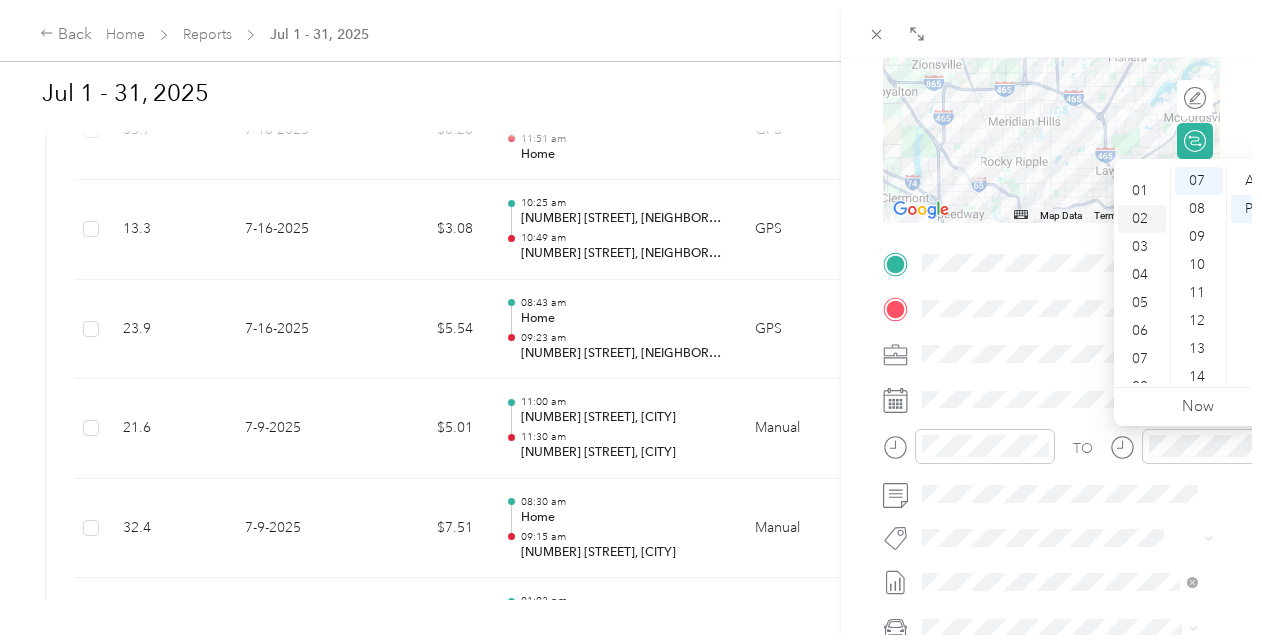 scroll, scrollTop: 56, scrollLeft: 0, axis: vertical 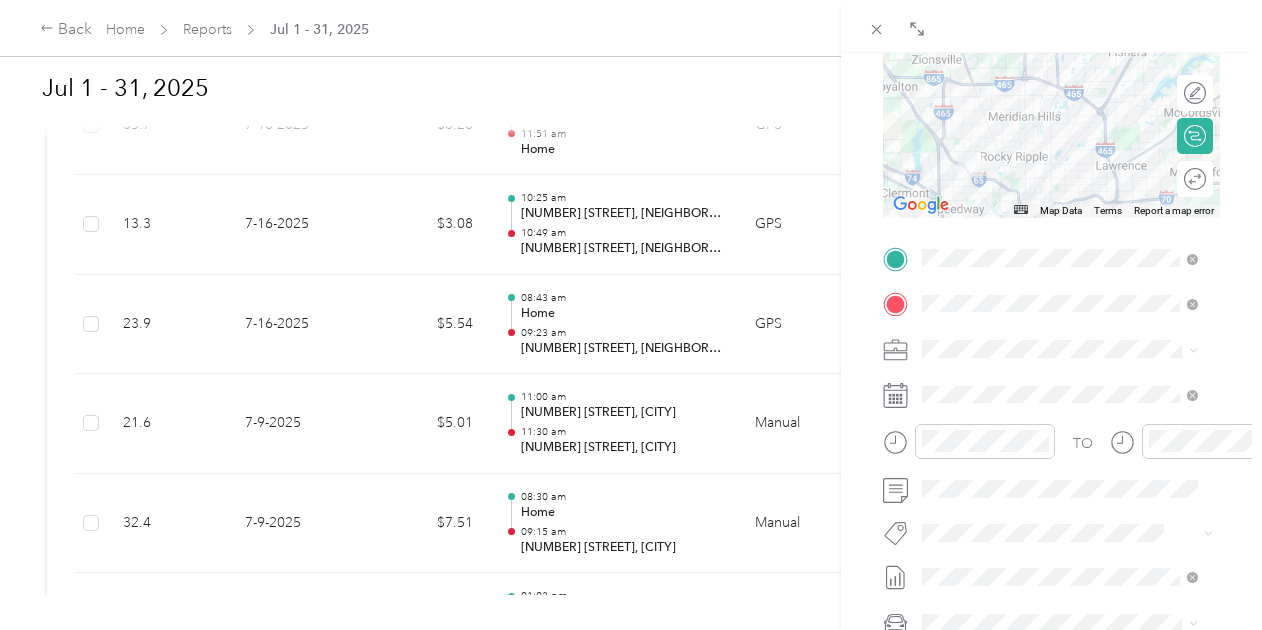 click on "BACK New Trip Save This trip cannot be edited because it is either under review, approved, or paid. Contact your Team Manager to edit it. Miles ← Move left → Move right ↑ Move up ↓ Move down + Zoom in - Zoom out Home Jump left by 75% End Jump right by 75% Page Up Jump up by 75% Page Down Jump down by 75% Map Data Map data ©2025 Google Map data ©2025 Google 5 km  Click to toggle between metric and imperial units Terms Report a map error Edit route Calculate route Round trip TO Add photo" at bounding box center [1051, 368] 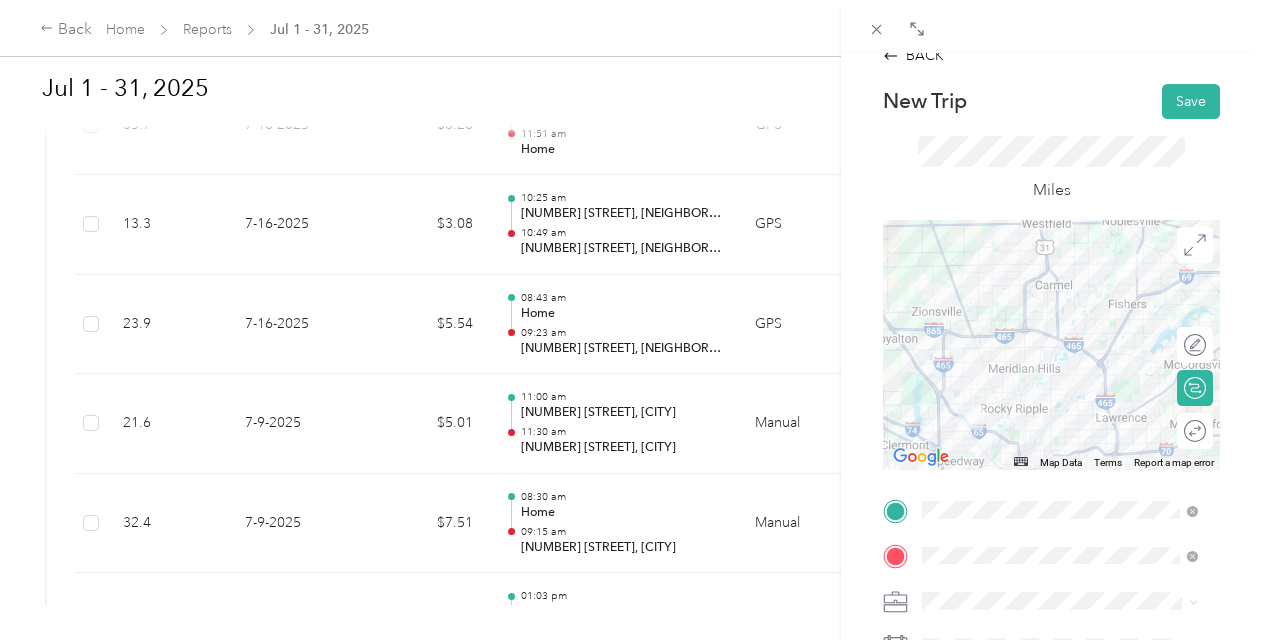 scroll, scrollTop: 0, scrollLeft: 0, axis: both 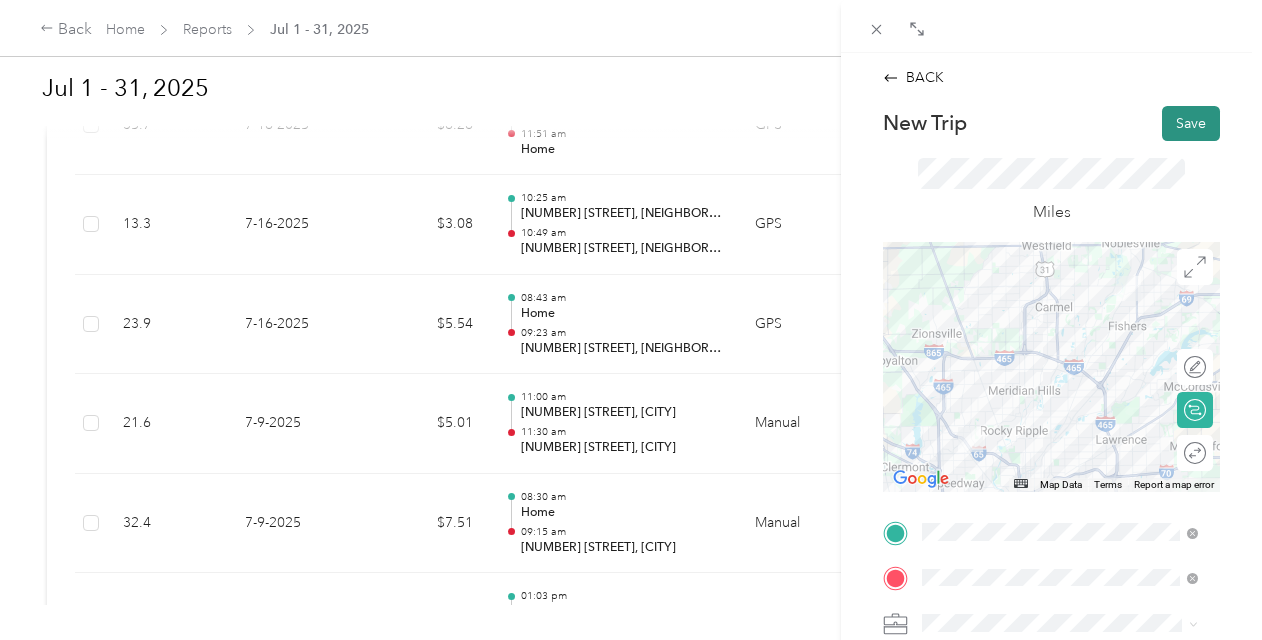 click on "Save" at bounding box center (1191, 123) 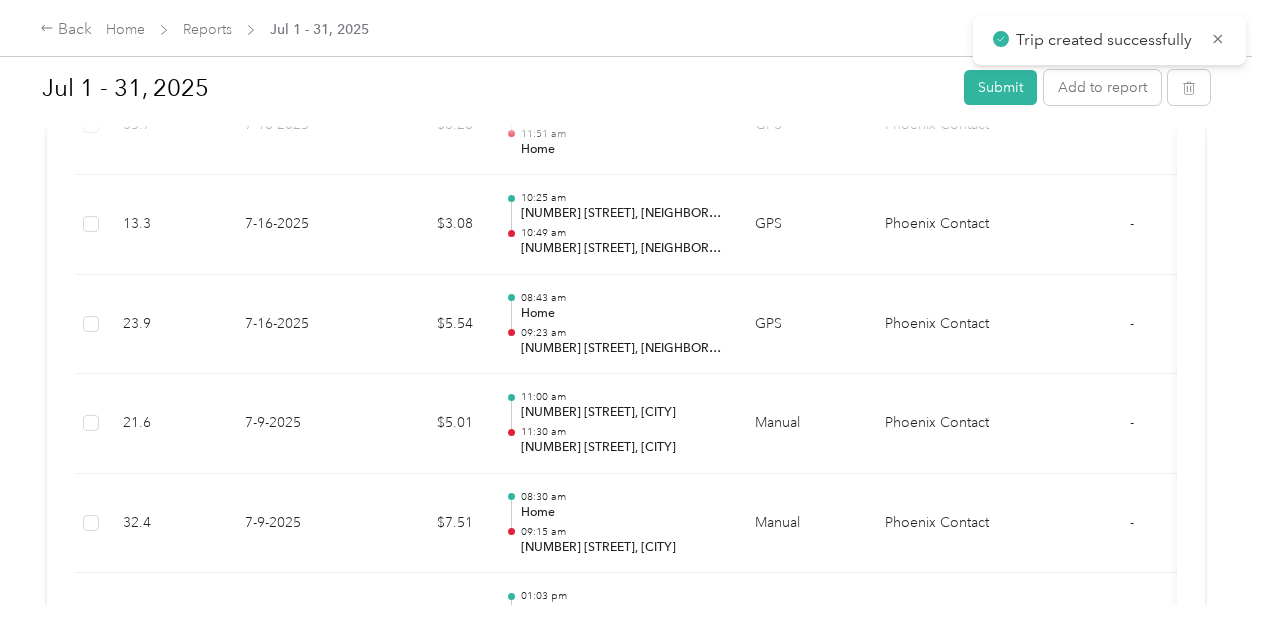 click at bounding box center [626, 131] 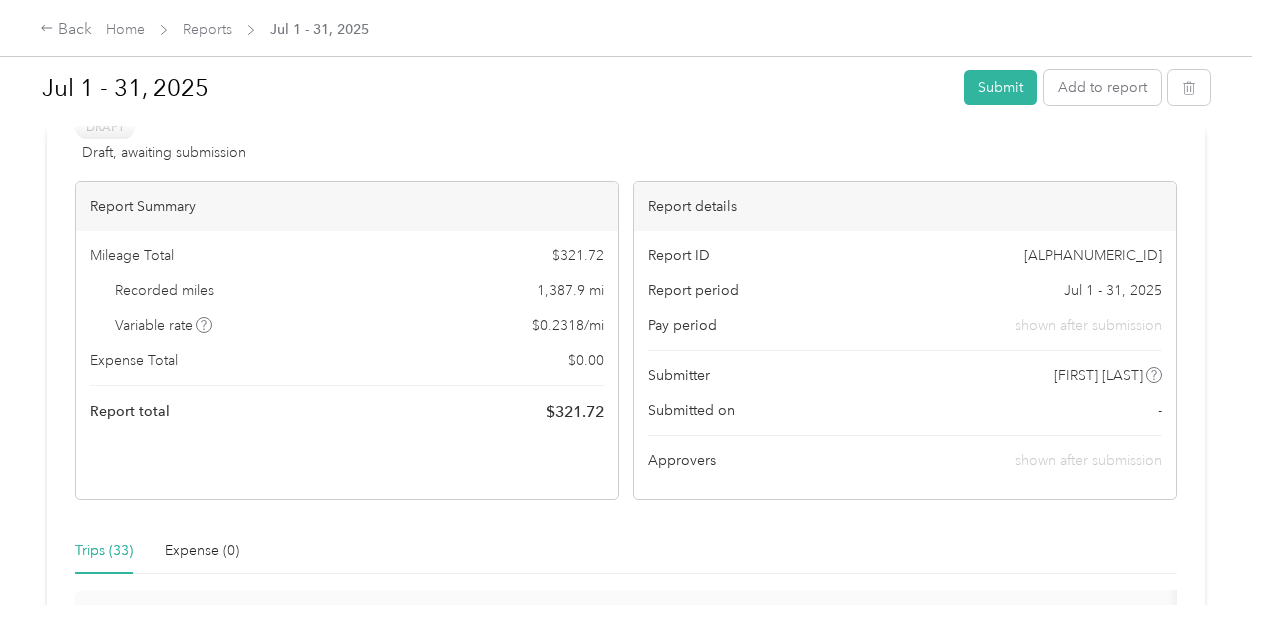 scroll, scrollTop: 0, scrollLeft: 0, axis: both 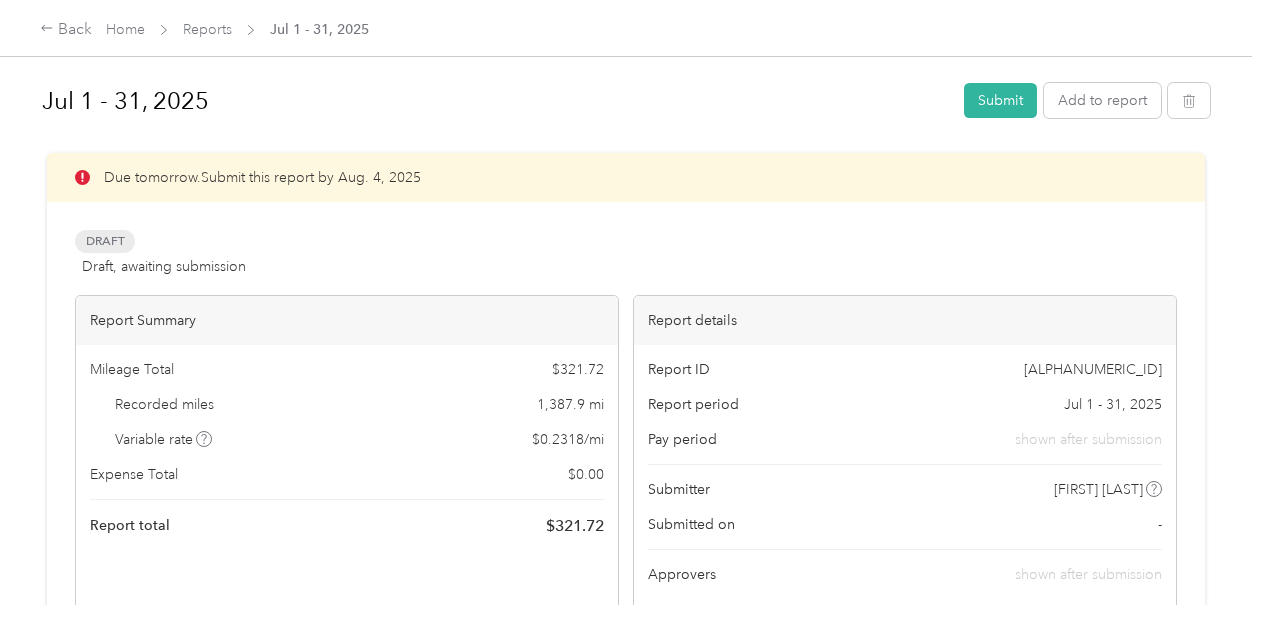 click on "Due tomorrow. Submit this report by [DATE]" at bounding box center (626, 177) 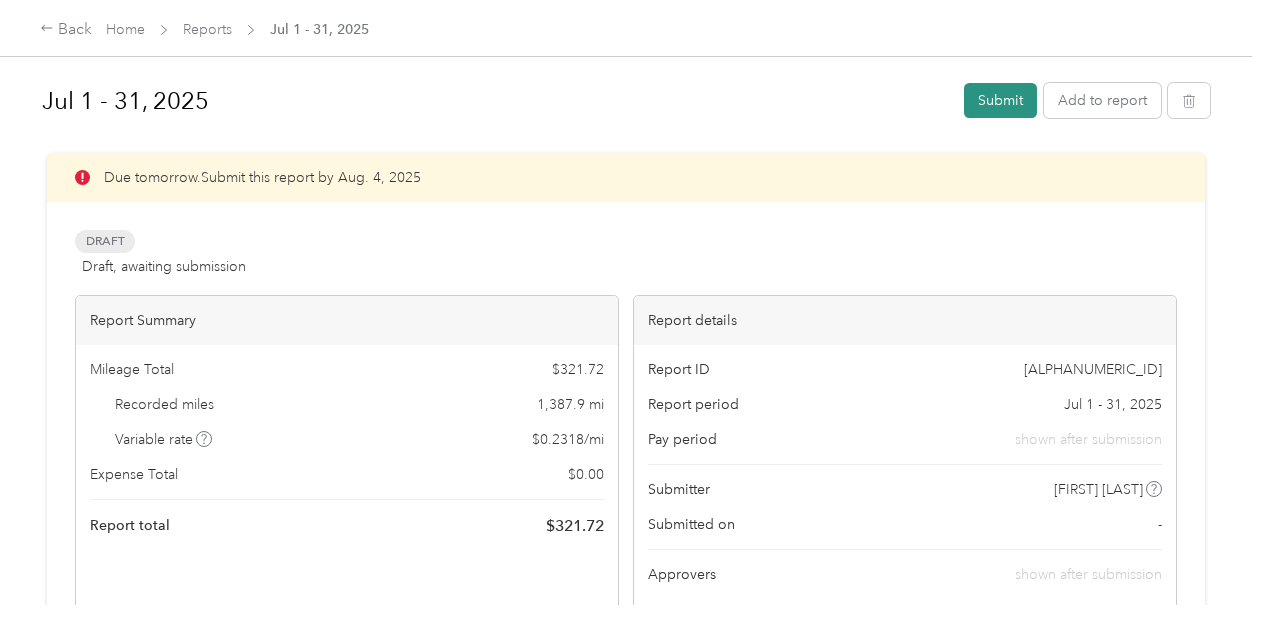 click on "Submit" at bounding box center [1000, 100] 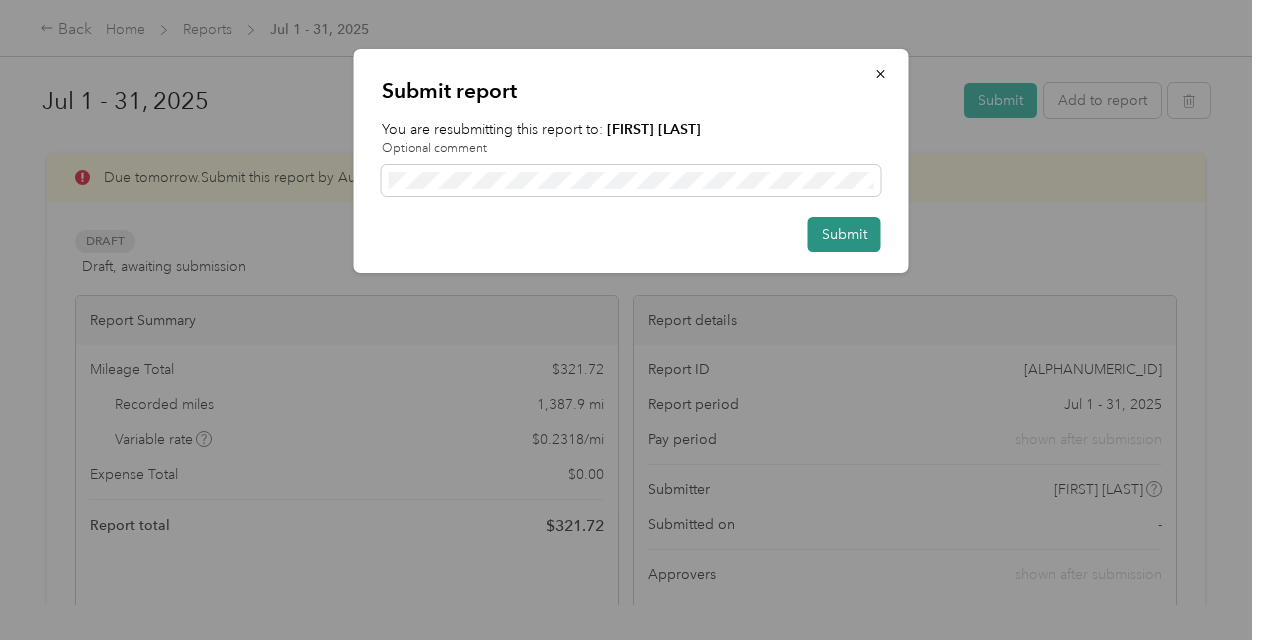 click on "Submit" at bounding box center (844, 234) 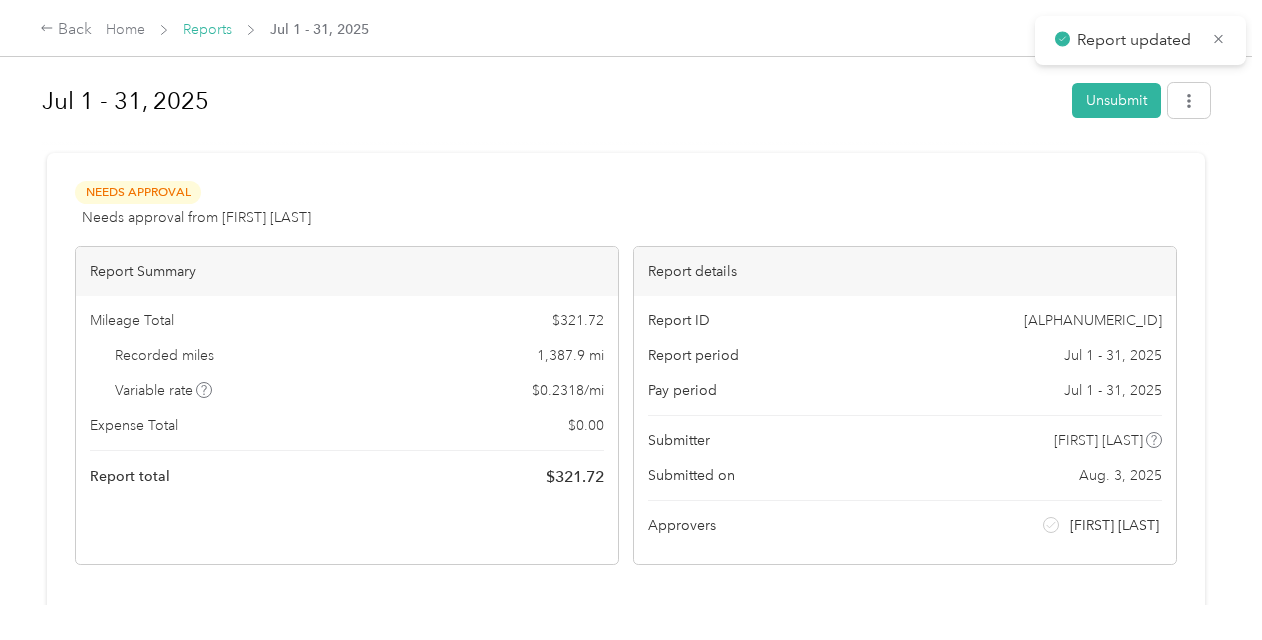 click on "Reports" at bounding box center (207, 29) 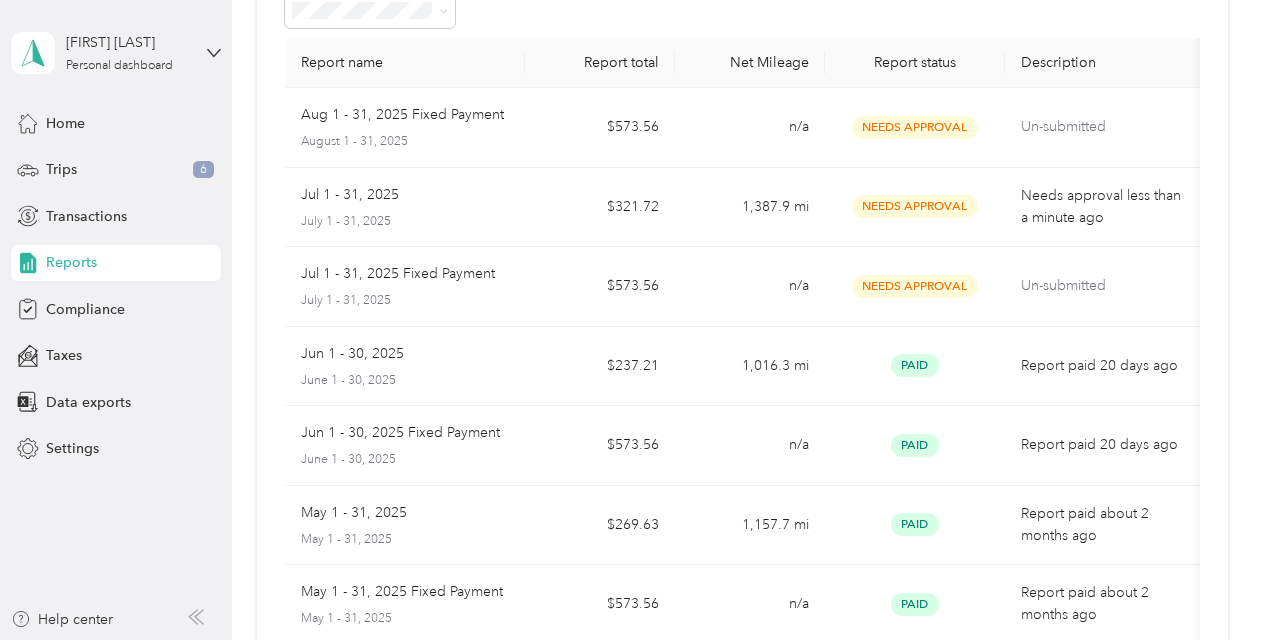 scroll, scrollTop: 0, scrollLeft: 0, axis: both 